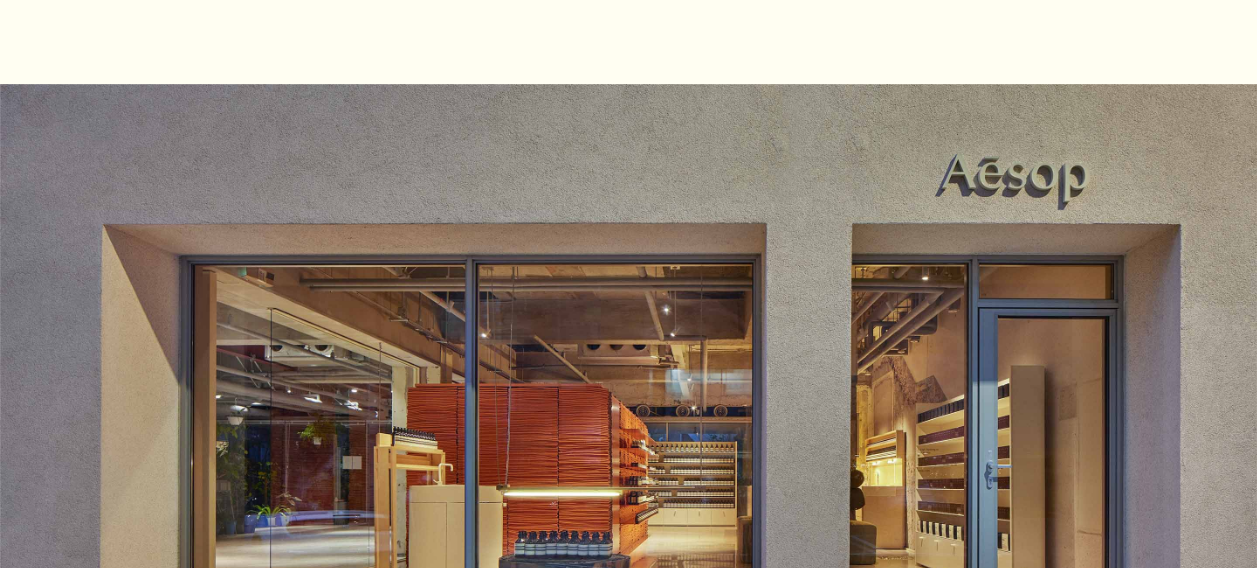 scroll, scrollTop: 1000, scrollLeft: 0, axis: vertical 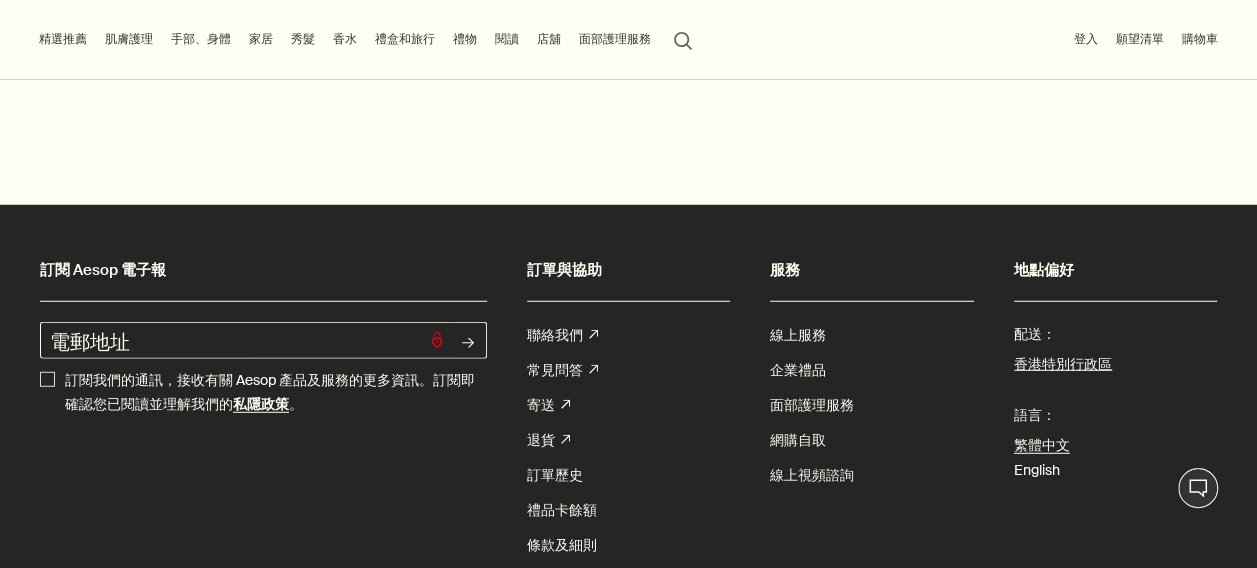click on "香港特別行政區" at bounding box center (1063, 365) 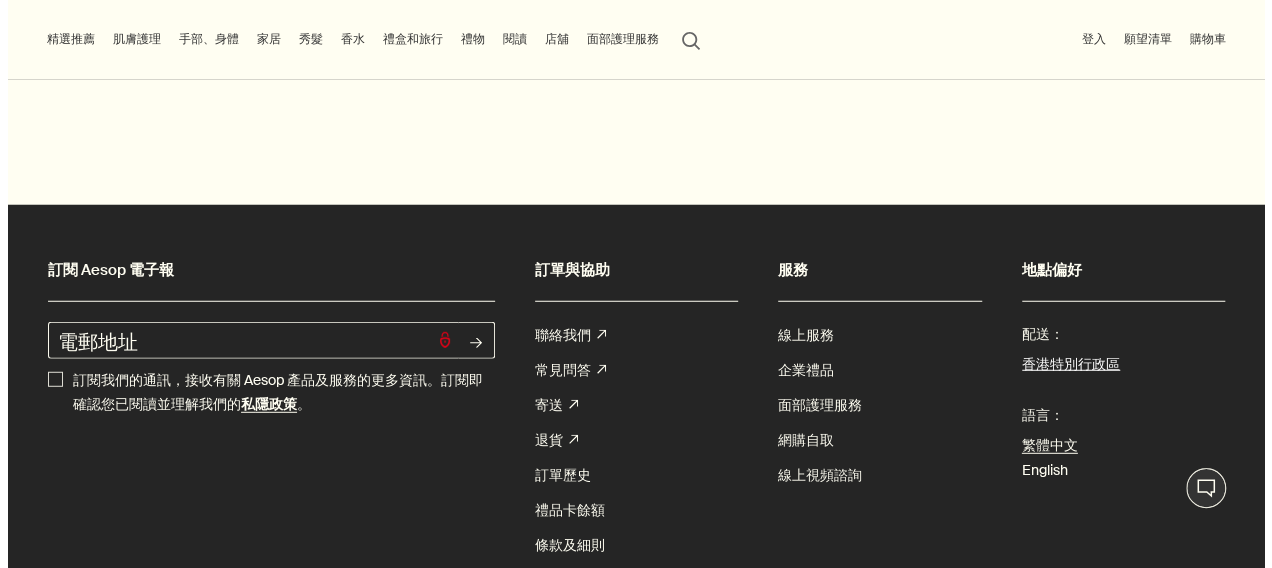 scroll, scrollTop: 2571, scrollLeft: 0, axis: vertical 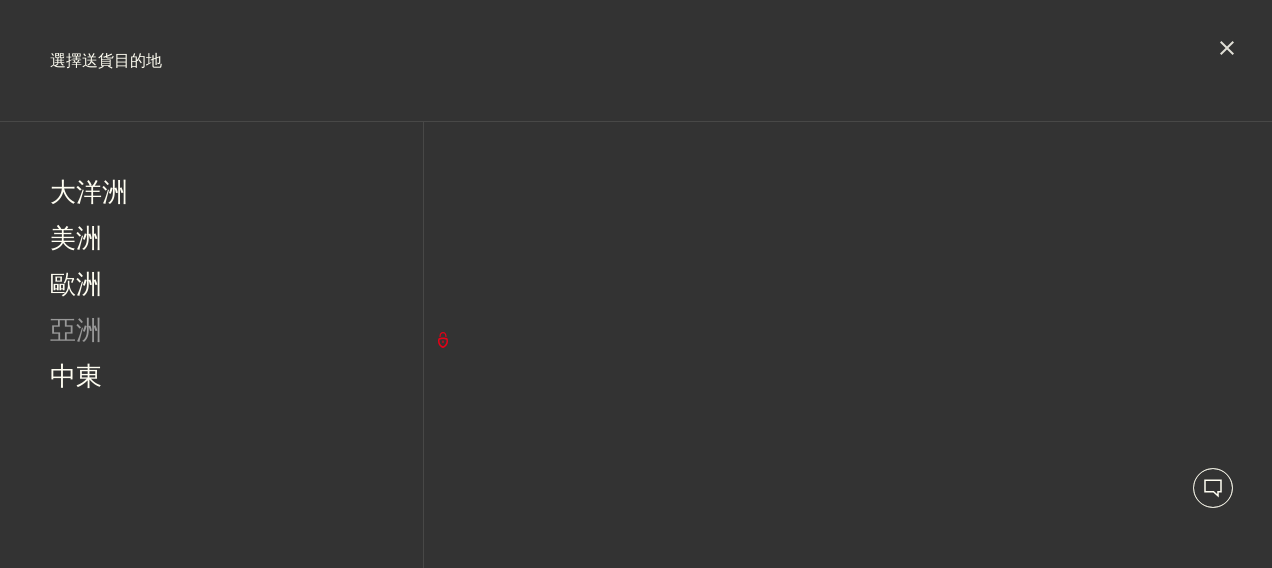 click on "亞洲" at bounding box center [76, 333] 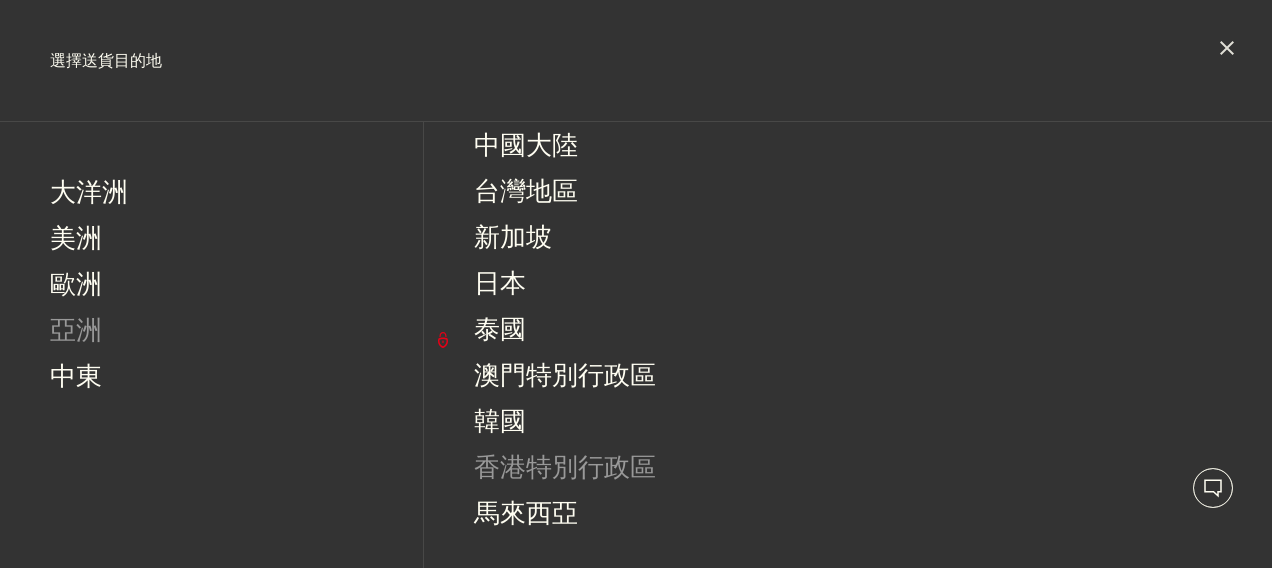 scroll, scrollTop: 68, scrollLeft: 0, axis: vertical 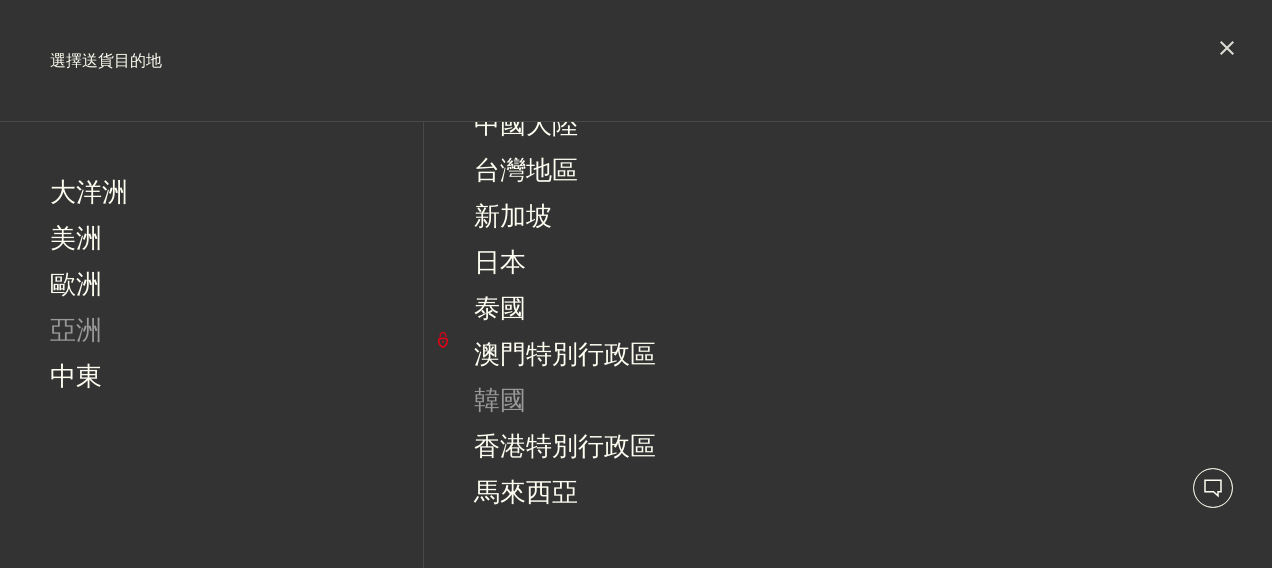 click on "韓國" at bounding box center [500, 403] 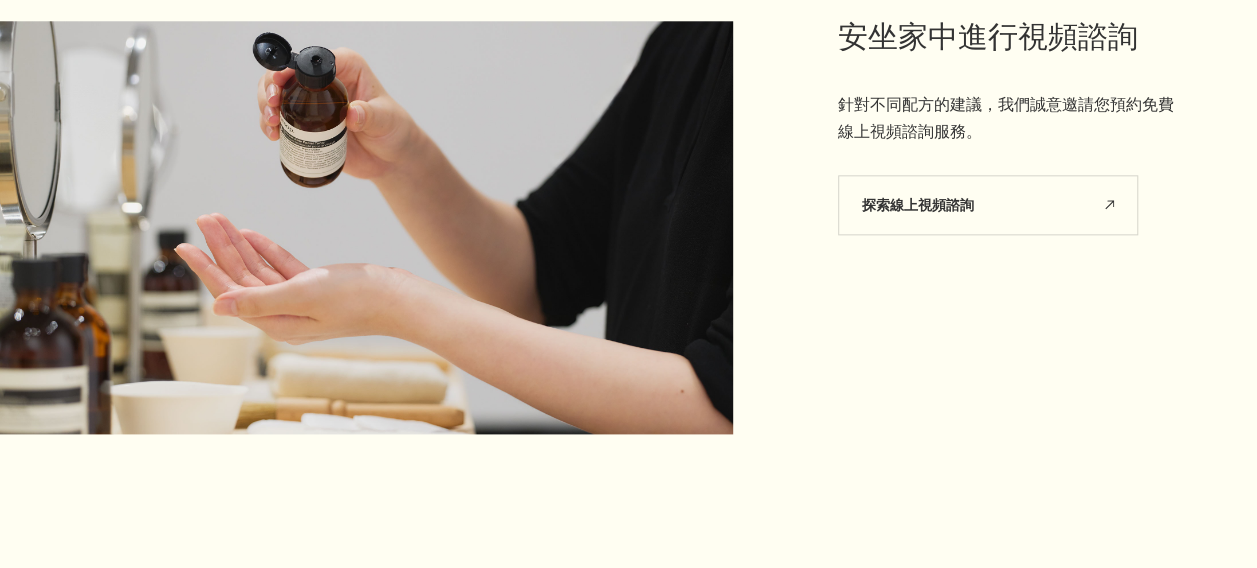 scroll, scrollTop: 6964, scrollLeft: 0, axis: vertical 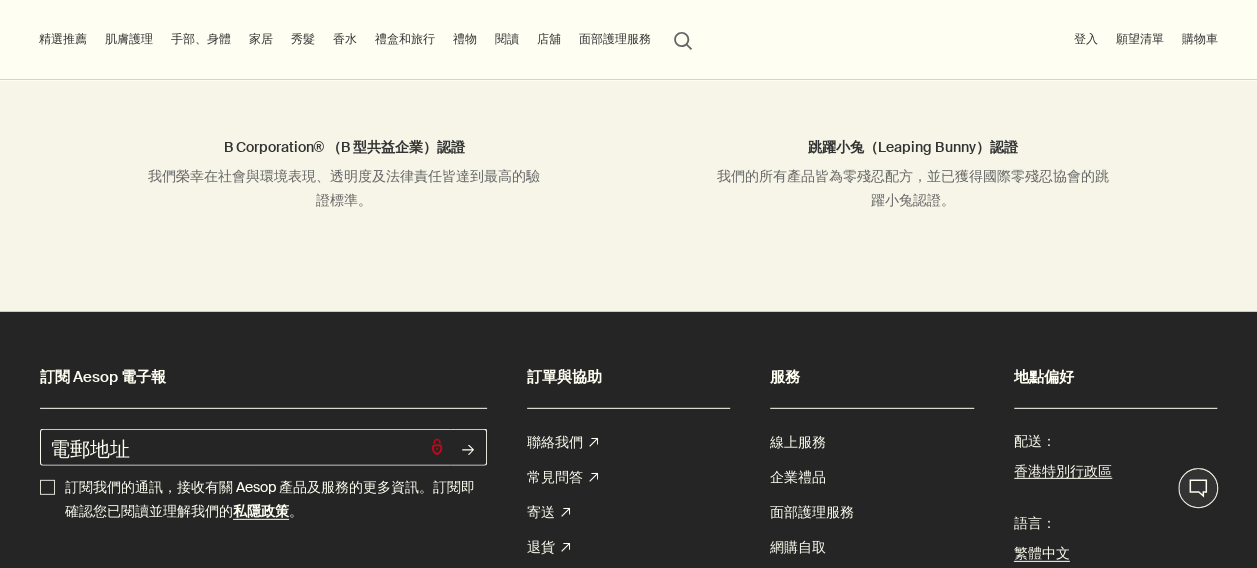 click on "店舖" at bounding box center (549, 39) 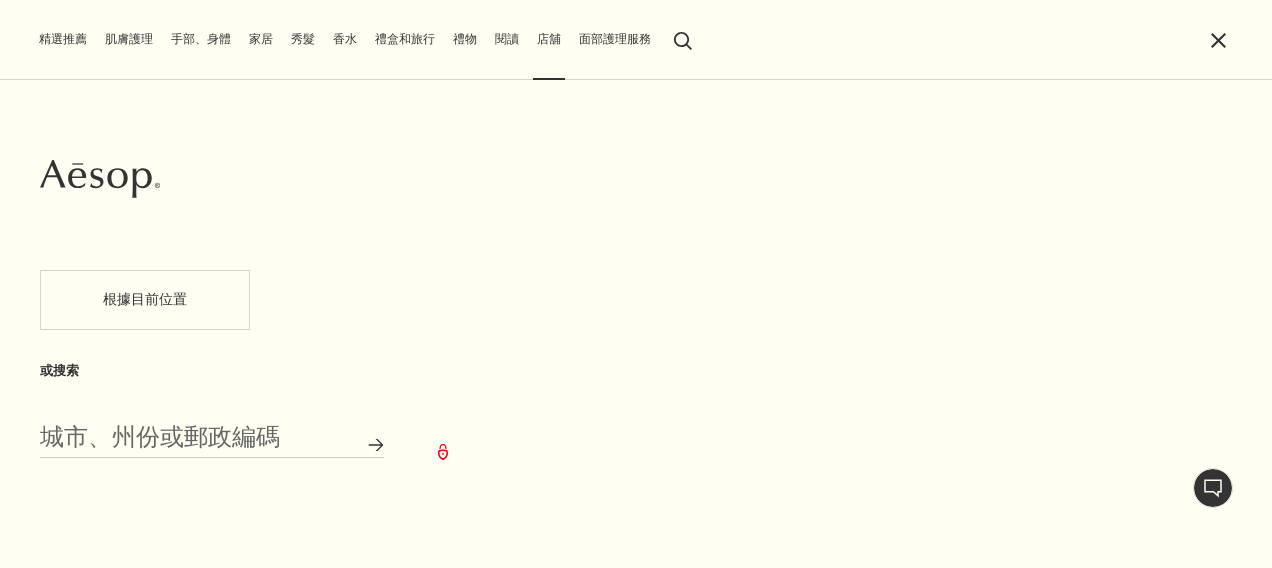 scroll, scrollTop: 6489, scrollLeft: 0, axis: vertical 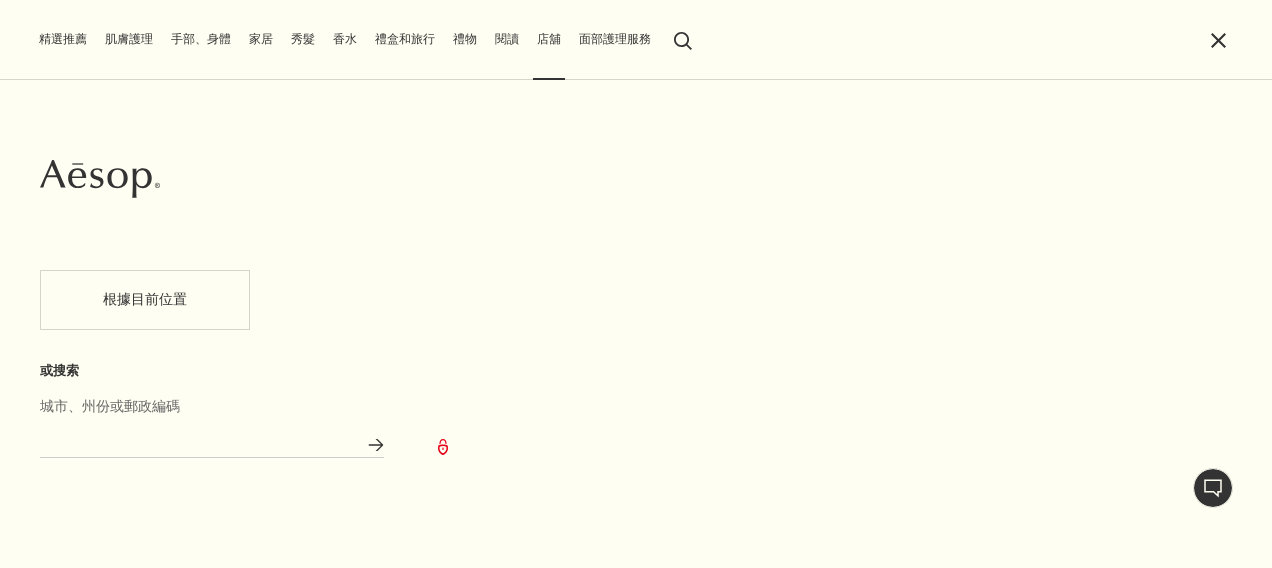 click on "城市、州份或郵政編碼" at bounding box center [212, 442] 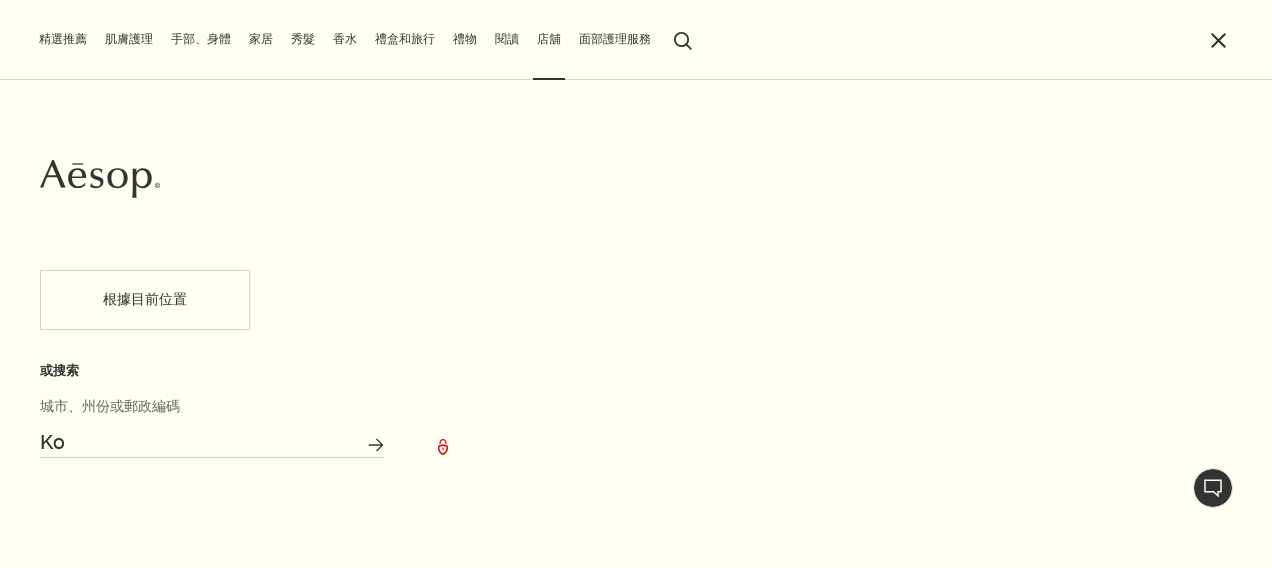 type on "K" 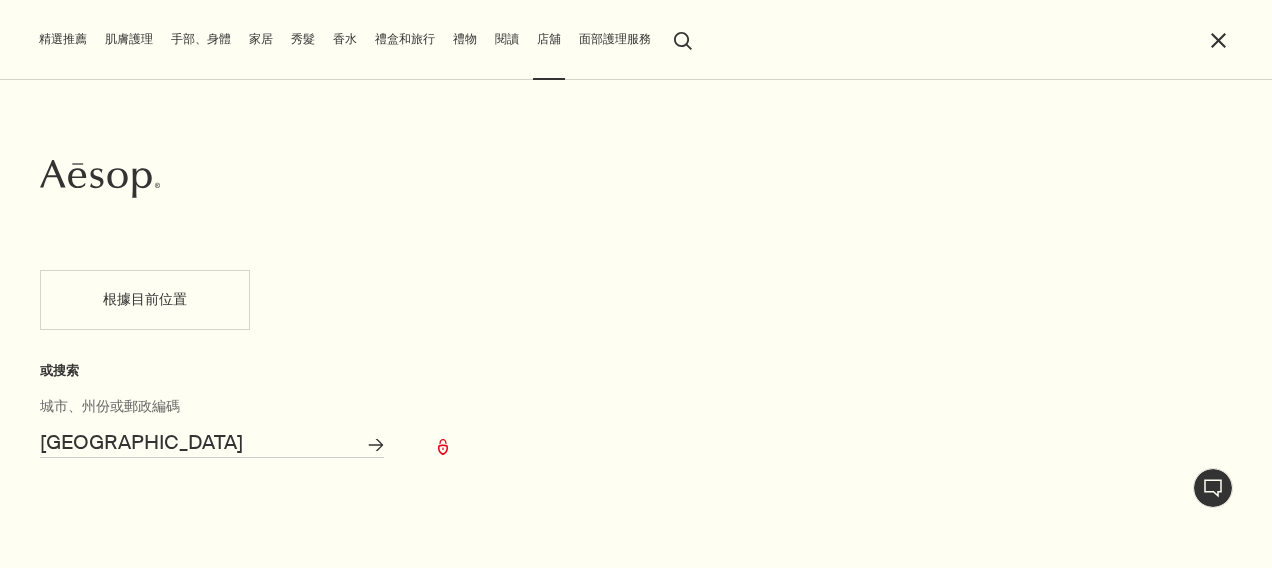 click on "搜索店舖" at bounding box center (376, 445) 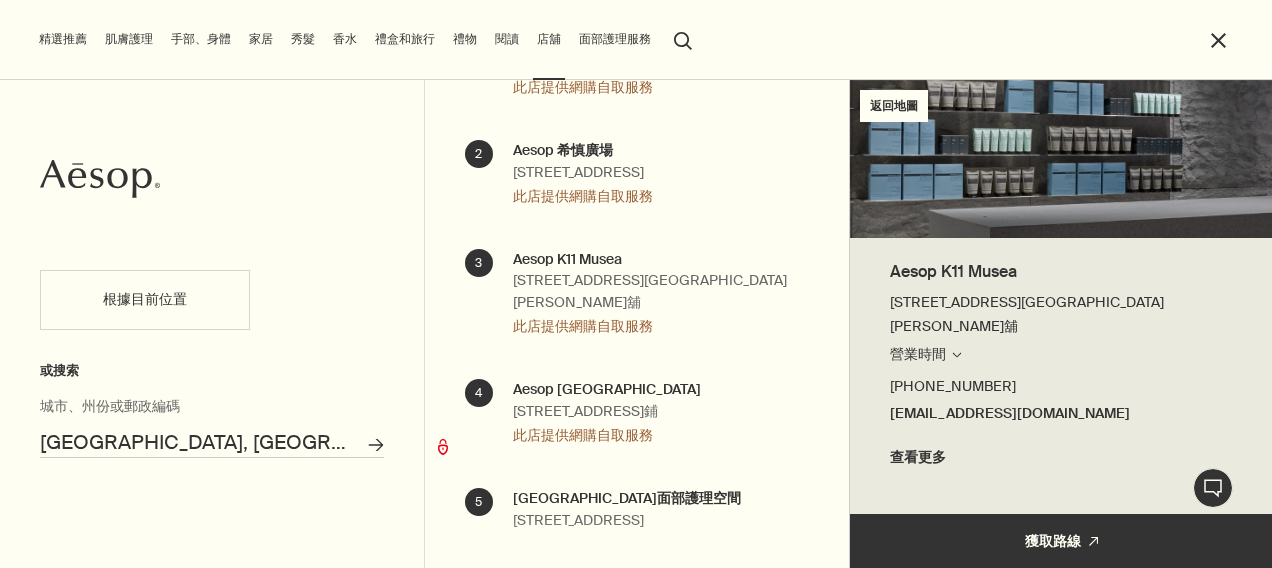 scroll, scrollTop: 700, scrollLeft: 0, axis: vertical 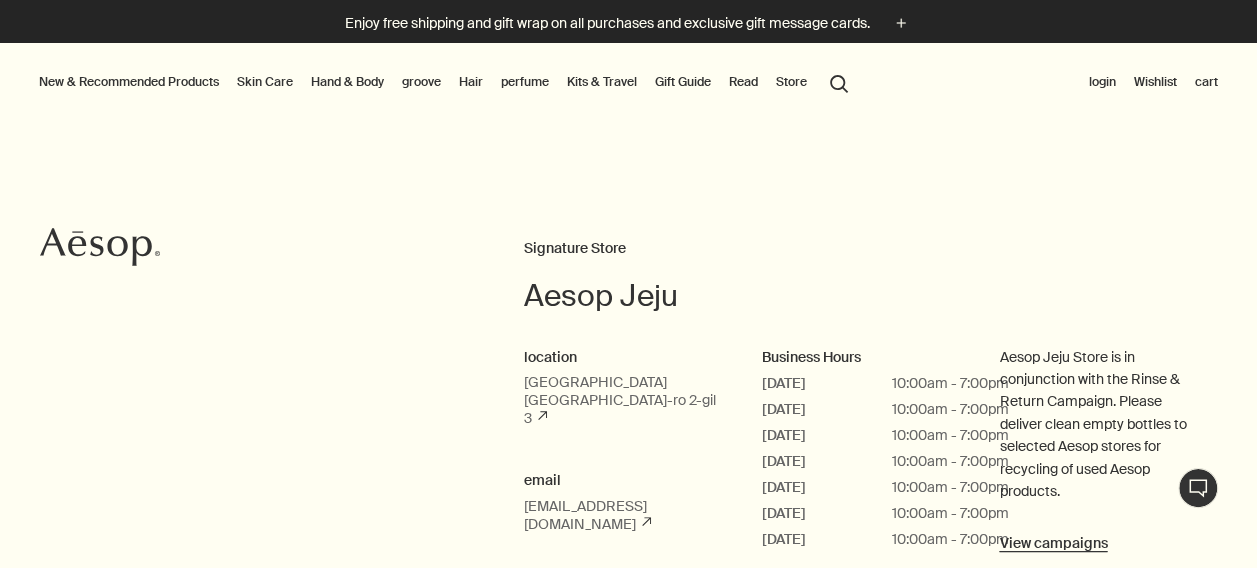 click on "Store" at bounding box center [791, 82] 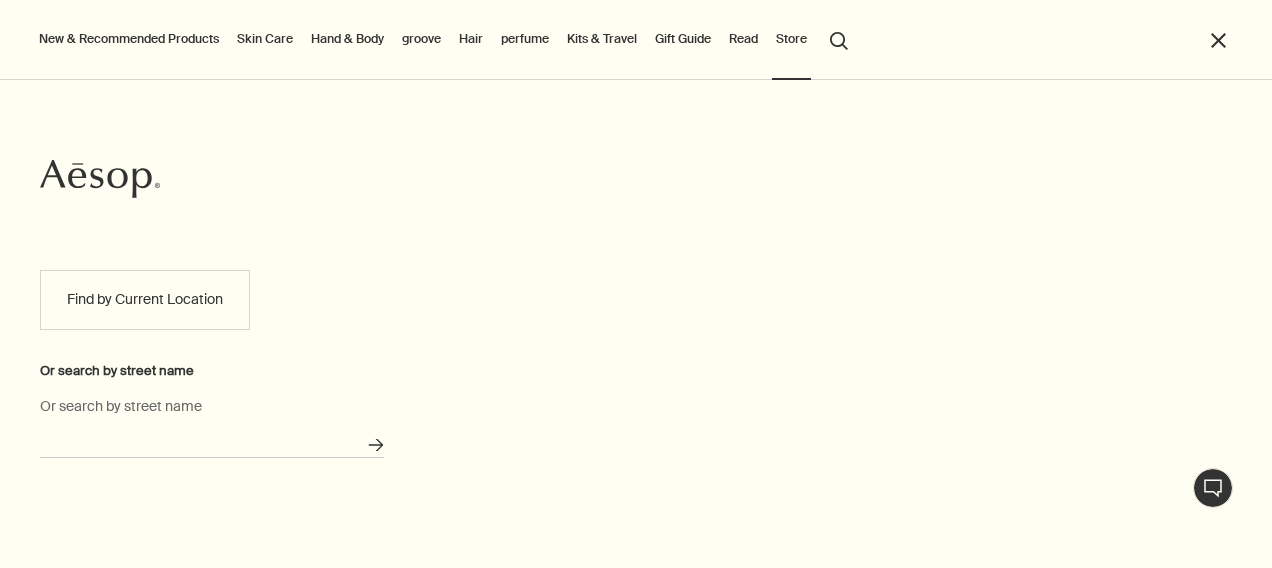 click on "Or search by street name" at bounding box center [212, 442] 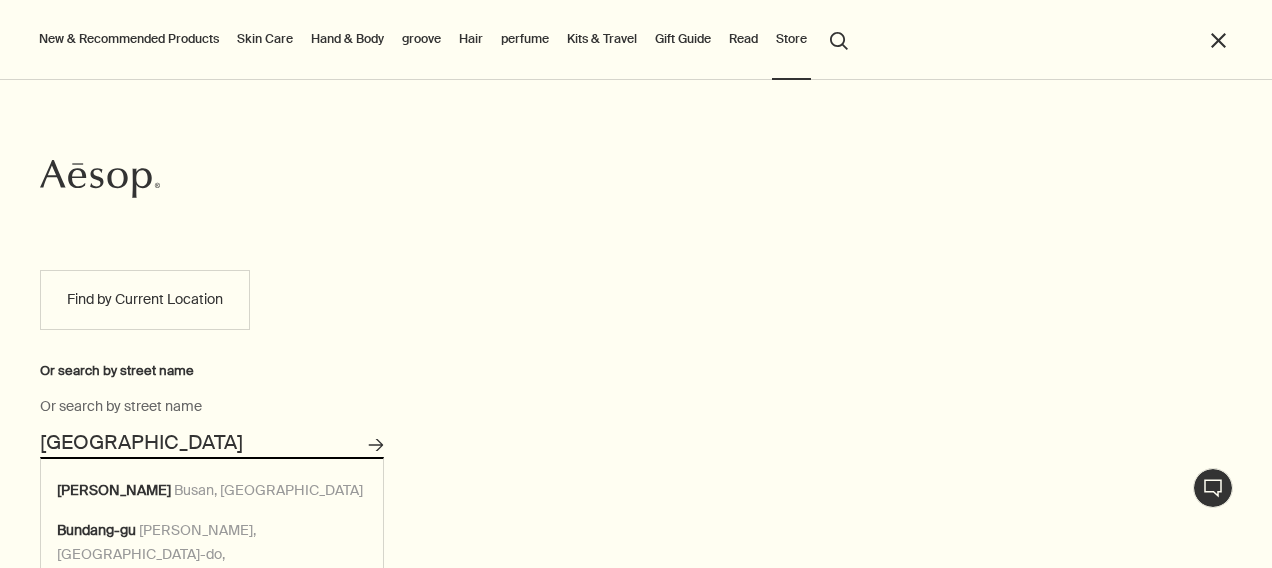 click on "Store Locator" at bounding box center (376, 445) 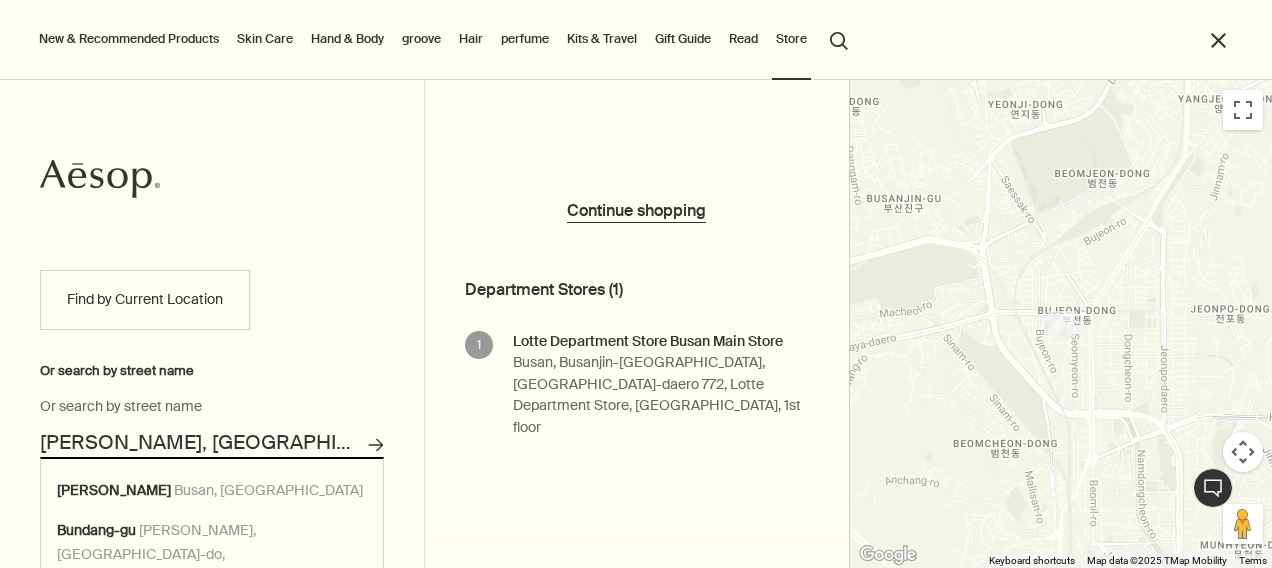drag, startPoint x: 186, startPoint y: 440, endPoint x: 0, endPoint y: 435, distance: 186.0672 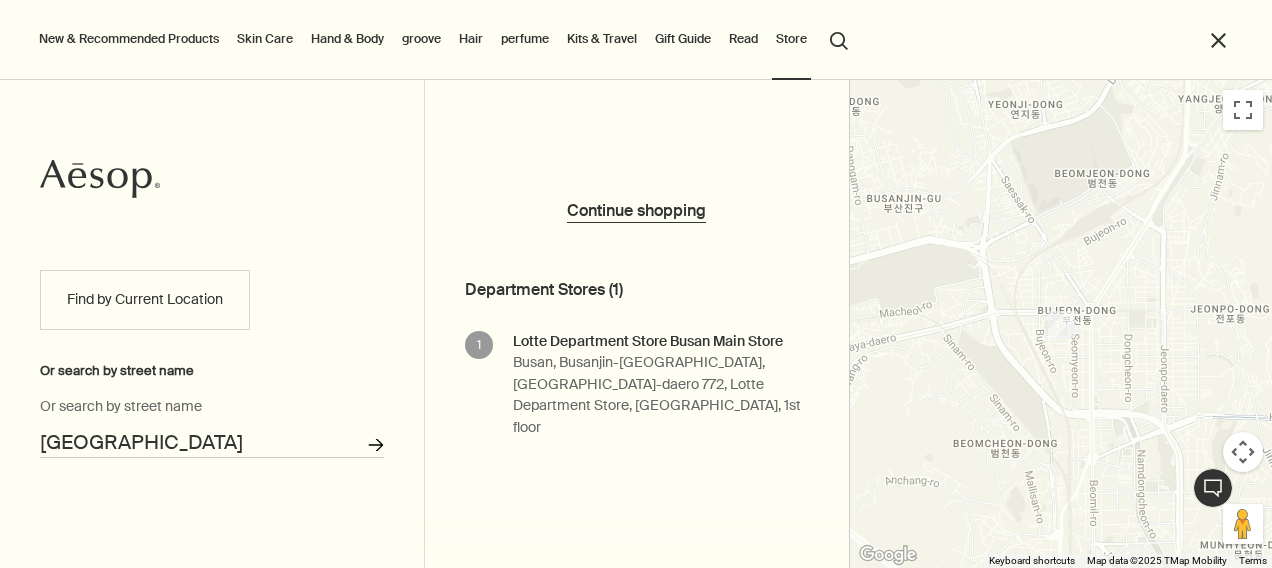 click on "Store Locator" at bounding box center [376, 445] 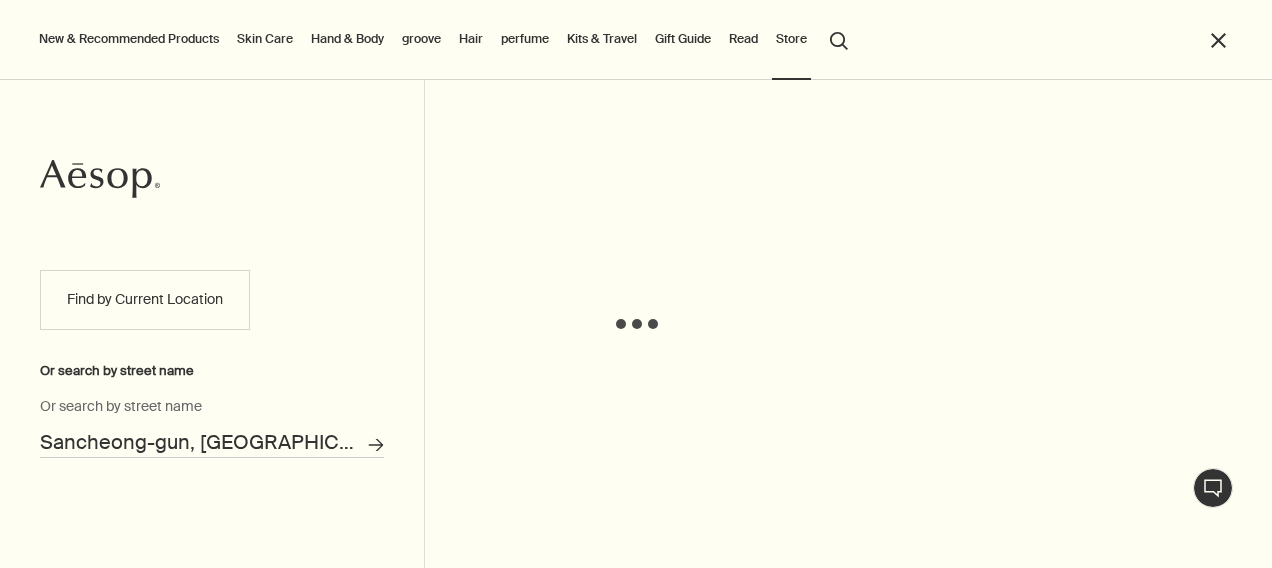 click on "Find by Current Location Or search by street name Sancheong-gun, Gyeongsangnam-do, South Korea Or search by street name Store Locator" at bounding box center (212, 409) 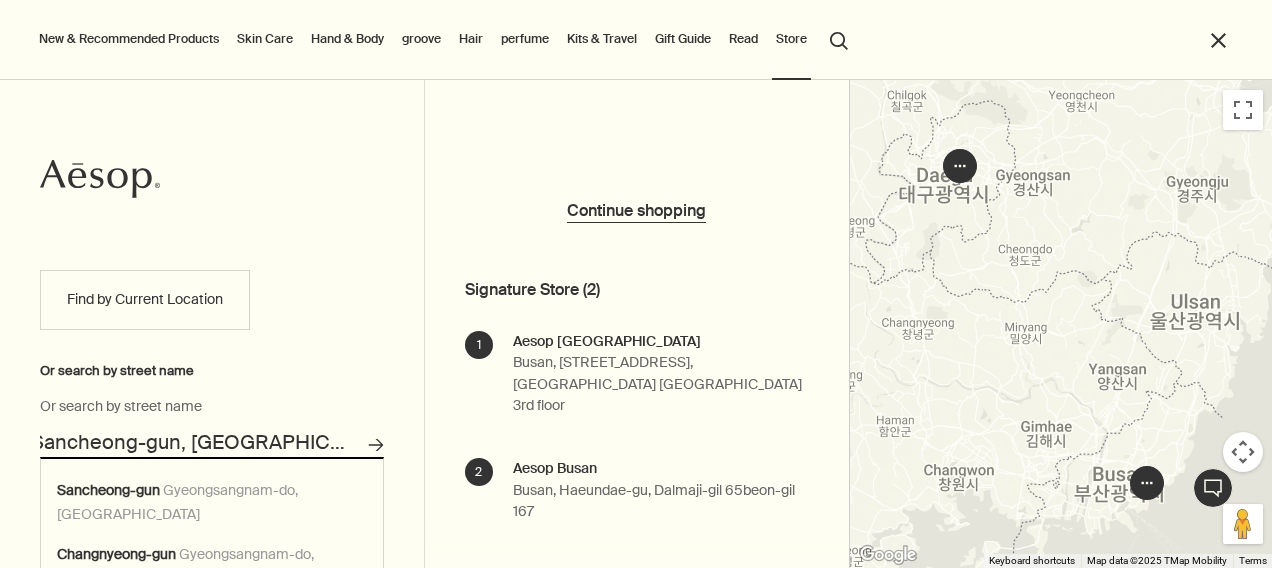 scroll, scrollTop: 0, scrollLeft: 0, axis: both 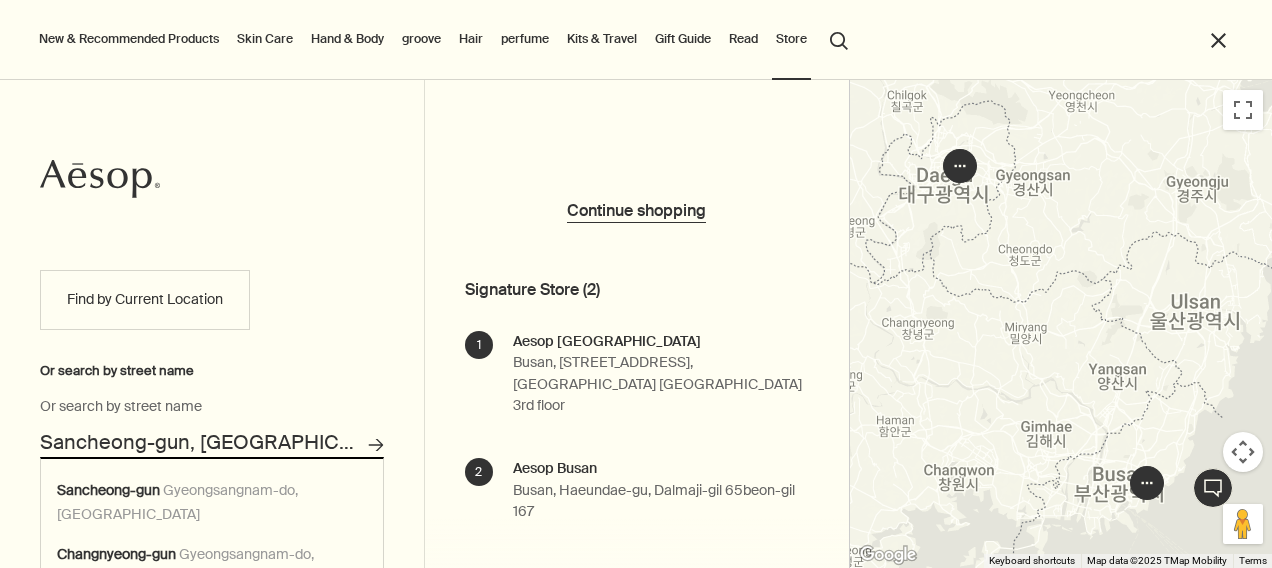 drag, startPoint x: 352, startPoint y: 440, endPoint x: -4, endPoint y: 443, distance: 356.01263 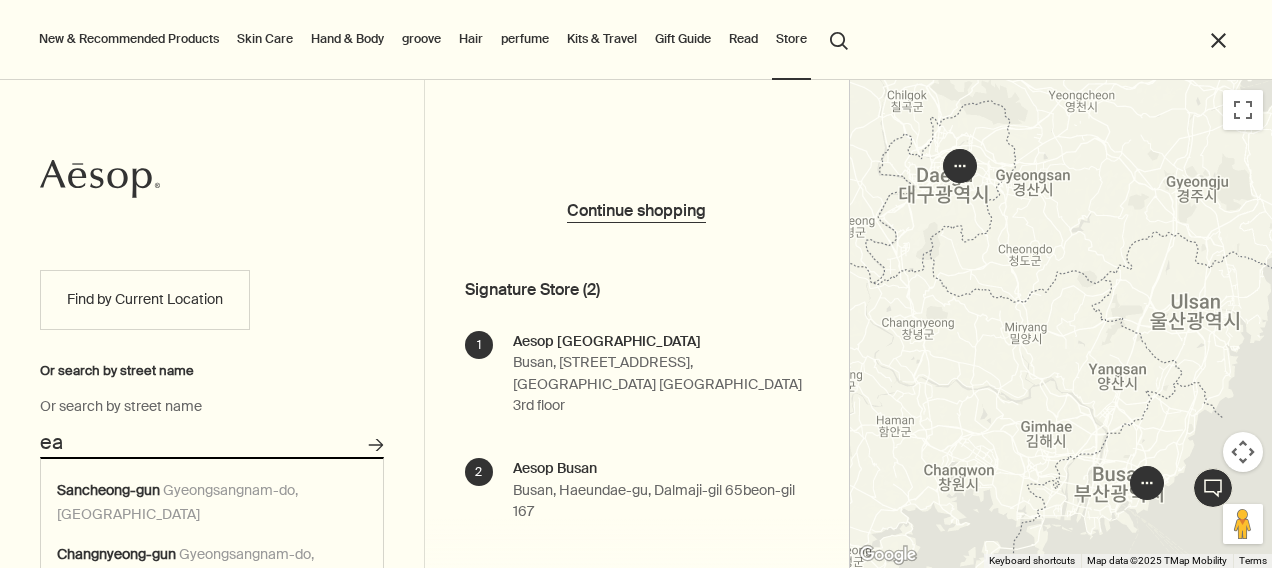 type on "a" 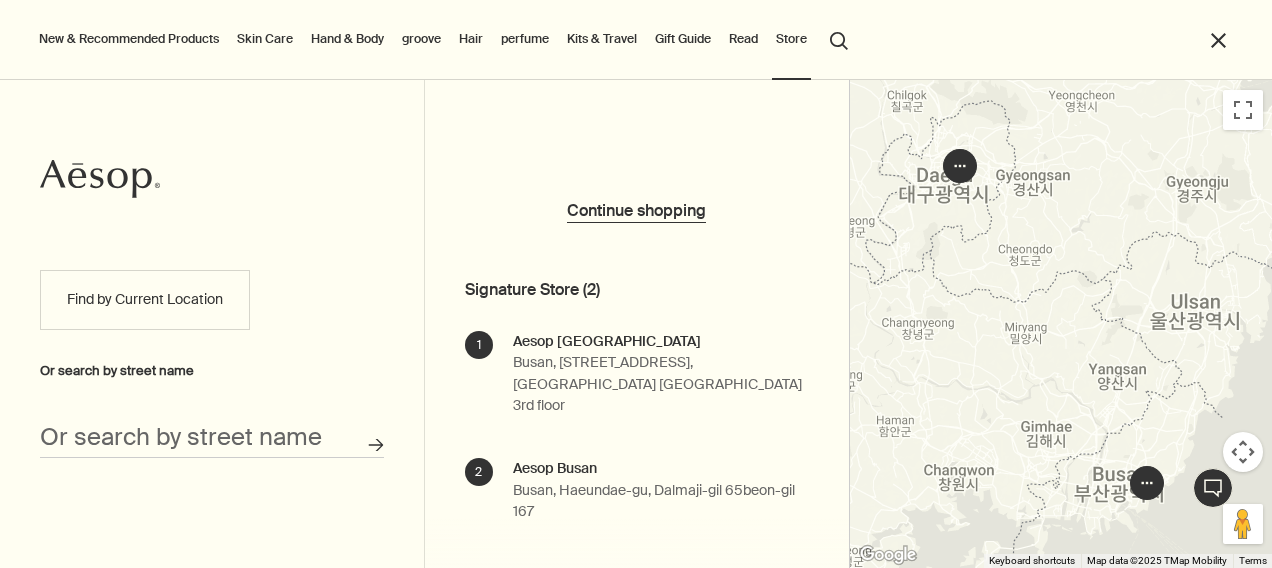 click on "Skip to main content Enjoy free shipping and gift wrap on all purchases and exclusive gift message cards.  plus New & Recommended Products Skin Care Hand & Body groove Hair perfume Kits & Travel Gift Guide Read Store search search close 로그인 위시리스트 카트 Store Locator 매장 찾기 Aesop Find by Current Location Or search by street name Or search by street name Store Locator Continue shopping 6   Locations 필터 지도 list Continue shopping Signature Store (2 ) 1 Aesop Centum City Mall Busan, Haeundae-gu, Centum 4-ro 15, Shinsegae Department Store Centum City Mall 3rd floor  영업 시간 Store Locator 월요일 10:30am - 8:00pm 화요일 10:30am - 8:00pm 수요일 10:30am - 8:00pm 목요일 10:30am - 8:00pm 금요일 10:30am - 8:30pm 토요일 10:30am - 8:30pm 일요일 10:30am - 8:30pm 051-745-1217 ShinsegaeCT@aesop.com 자세히 보기 2 Aesop Busan Busan, Haeundae-gu, Dalmaji-gil 65beon-gil 167 영업 시간 Store Locator 월요일 11:00am - 7:00pm 화요일 11:00am - 7:00pm 수요일 ) 3" at bounding box center (636, 284) 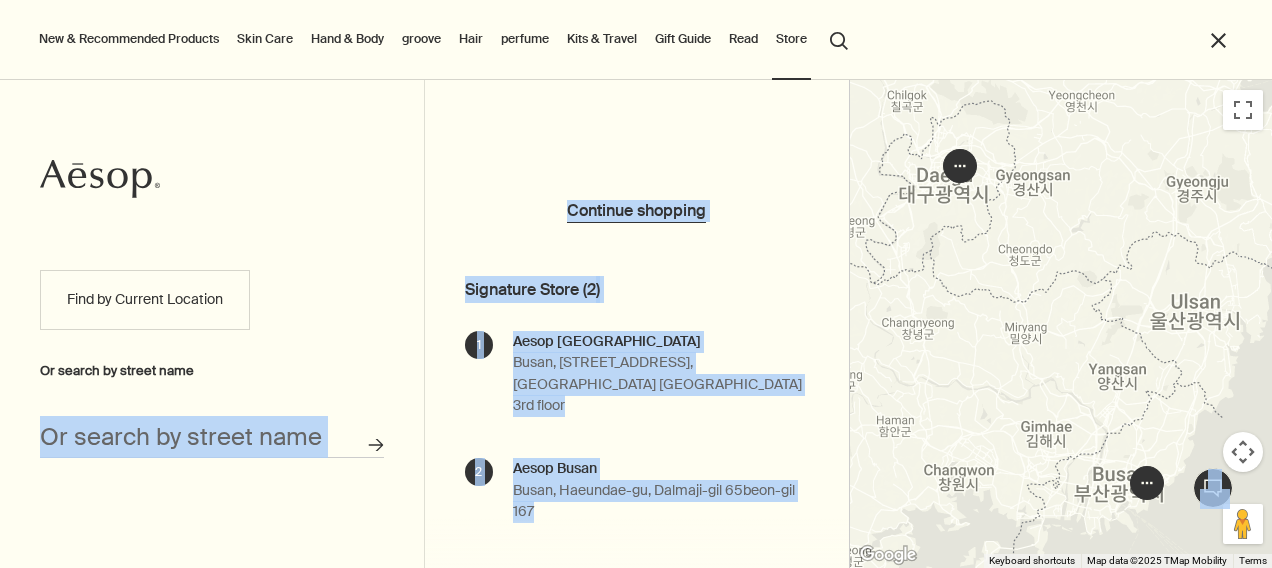 click on "Skip to main content Enjoy free shipping and gift wrap on all purchases and exclusive gift message cards.  plus New & Recommended Products Skin Care Hand & Body groove Hair perfume Kits & Travel Gift Guide Read Store search search close 로그인 위시리스트 카트 Store Locator 매장 찾기 Aesop Find by Current Location Or search by street name Or search by street name Store Locator Continue shopping 6   Locations 필터 지도 list Continue shopping Signature Store (2 ) 1 Aesop Centum City Mall Busan, Haeundae-gu, Centum 4-ro 15, Shinsegae Department Store Centum City Mall 3rd floor  영업 시간 Store Locator 월요일 10:30am - 8:00pm 화요일 10:30am - 8:00pm 수요일 10:30am - 8:00pm 목요일 10:30am - 8:00pm 금요일 10:30am - 8:30pm 토요일 10:30am - 8:30pm 일요일 10:30am - 8:30pm 051-745-1217 ShinsegaeCT@aesop.com 자세히 보기 2 Aesop Busan Busan, Haeundae-gu, Dalmaji-gil 65beon-gil 167 영업 시간 Store Locator 월요일 11:00am - 7:00pm 화요일 11:00am - 7:00pm 수요일 ) 3" at bounding box center [636, 284] 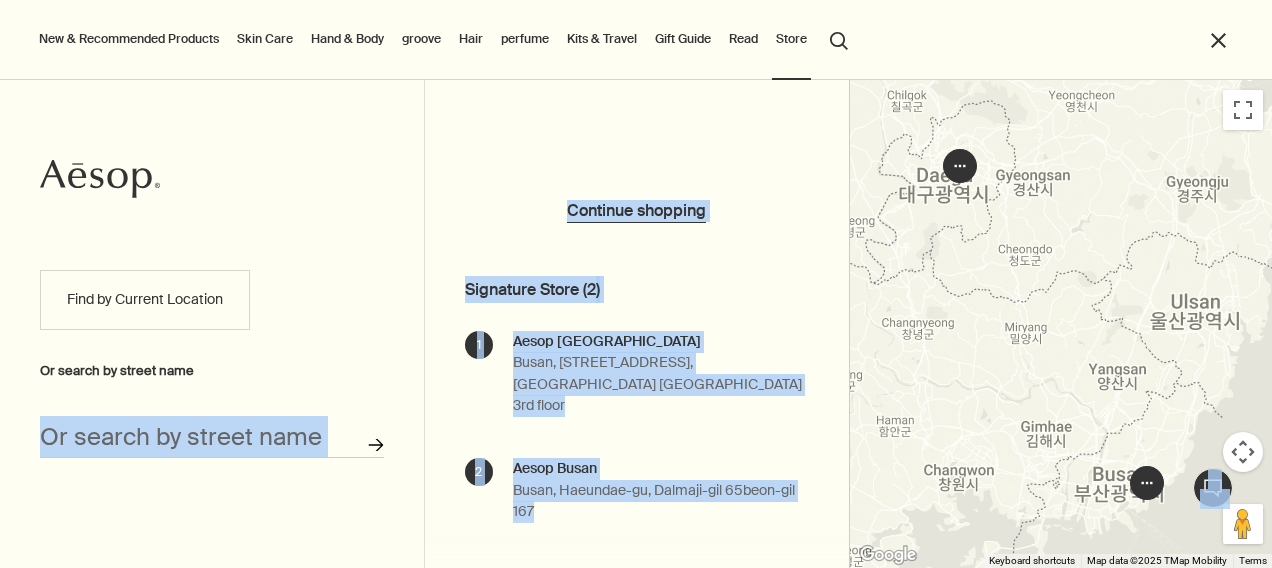 click on "Store Locator" at bounding box center (376, 445) 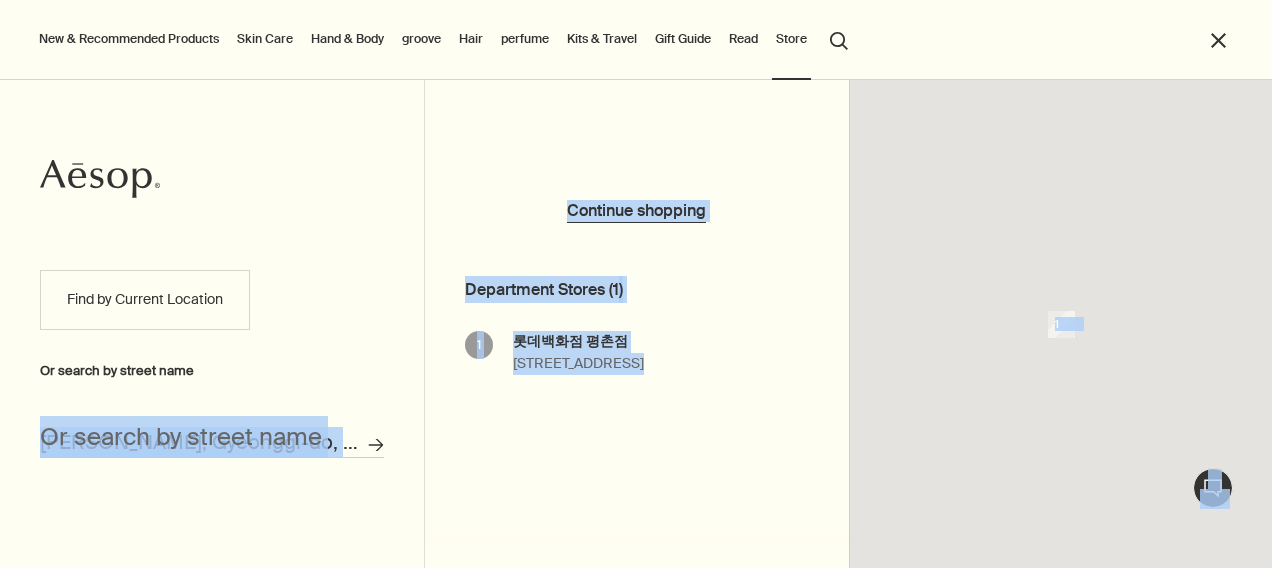click on "Find by Current Location Or search by street name Ansan, Gyeonggi-do, South Korea Or search by street name Store Locator" at bounding box center (212, 409) 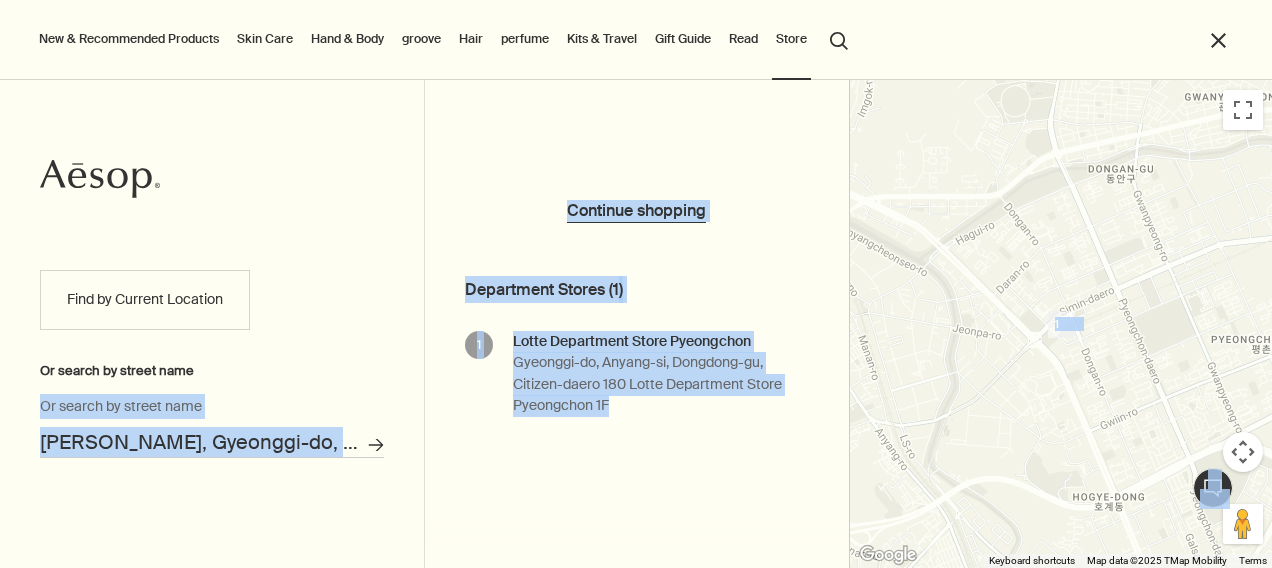 click on "Ansan, Gyeonggi-do, South Korea" at bounding box center [212, 442] 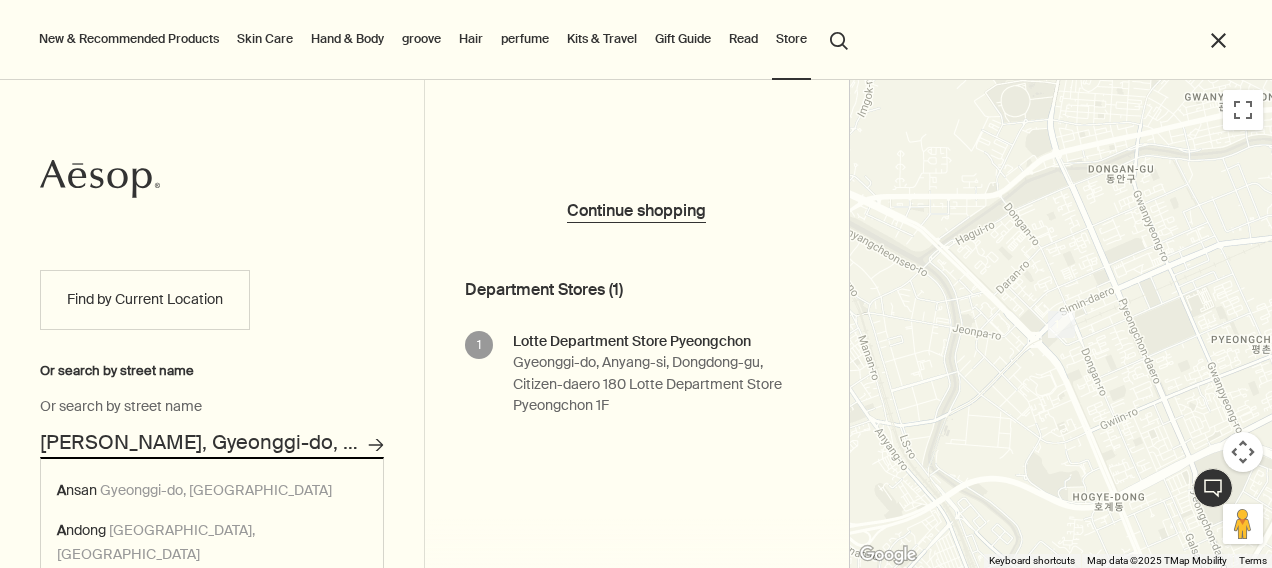 drag, startPoint x: 342, startPoint y: 438, endPoint x: -4, endPoint y: 428, distance: 346.14447 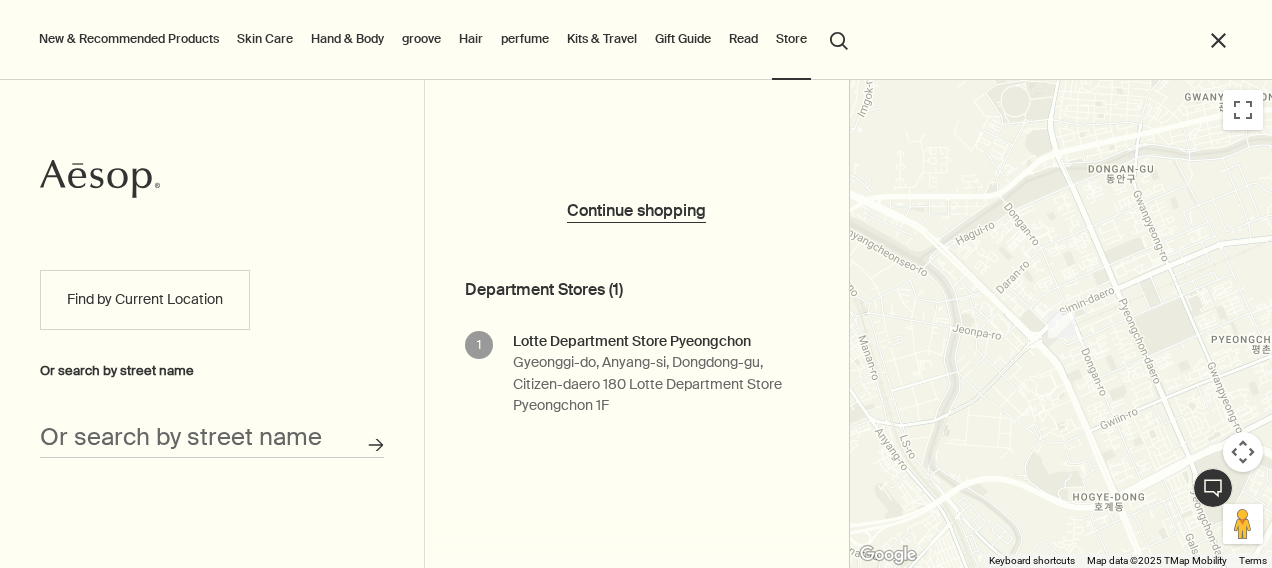 click on "Skip to main content Enjoy free shipping and gift wrap on all purchases and exclusive gift message cards.  plus New & Recommended Products Skin Care Hand & Body groove Hair perfume Kits & Travel Gift Guide Read Store search search close 로그인 위시리스트 카트 Store Locator 매장 찾기 Aesop Find by Current Location Or search by street name Or search by street name Store Locator Continue shopping 1   Locations 필터 지도 list Continue shopping Department Stores (1 ) 1 Lotte Department Store Pyeongchon  Gyeonggi-do, Anyang-si, Dongdong-gu, Citizen-daero 180 Lotte Department Store Pyeongchon 1F  영업 시간 Store Locator 월요일 10:30am - 8:00pm 화요일 10:30am - 8:00pm 수요일 10:30am - 8:00pm 목요일 10:30am - 8:00pm 금요일 10:30am - 8:30pm 토요일 10:30am - 8:30pm 일요일 10:30am - 8:30pm 031-8086-9147 lottepyeongchon@aesop.com ← Move left → Move right ↑ Move up ↓ Move down + Zoom in - Zoom out Home Jump left by 75% End Jump right by 75% Page Up Jump up by 75% Page Down" at bounding box center [636, 284] 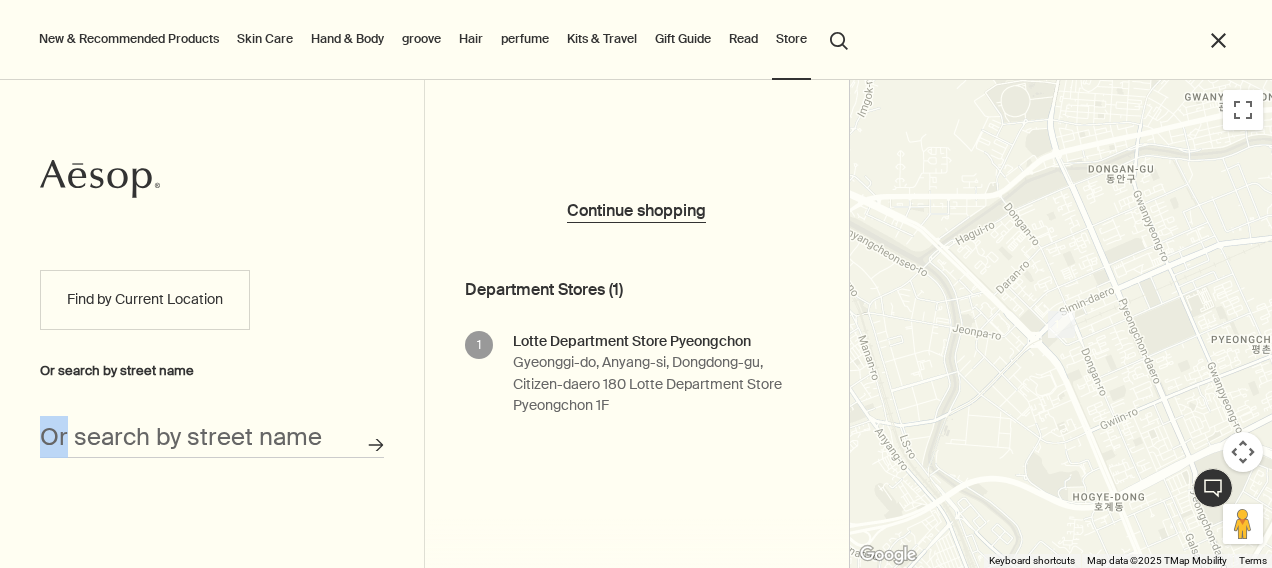 drag, startPoint x: 0, startPoint y: 424, endPoint x: 404, endPoint y: 398, distance: 404.83575 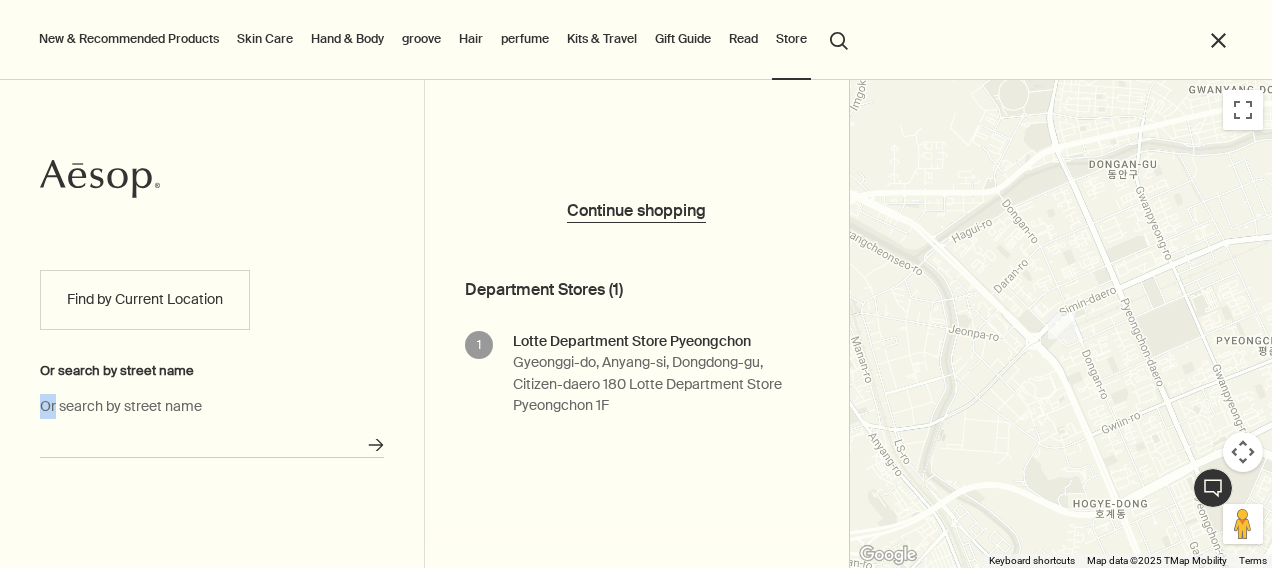 click on "Or search by street name" at bounding box center [212, 442] 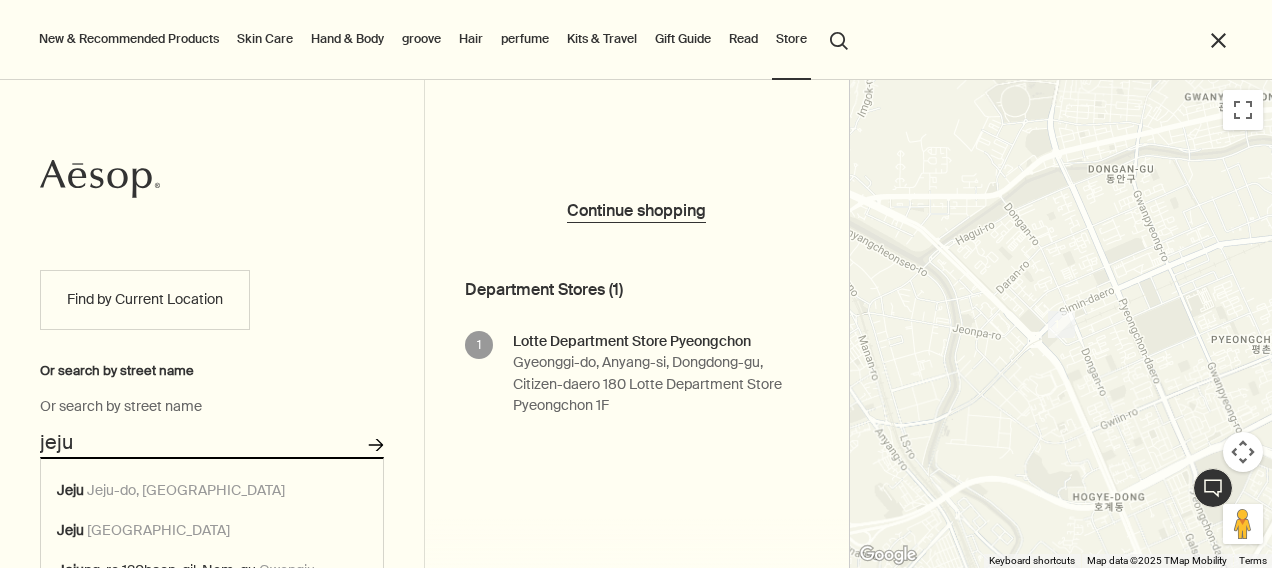 click on "Store Locator" at bounding box center [376, 445] 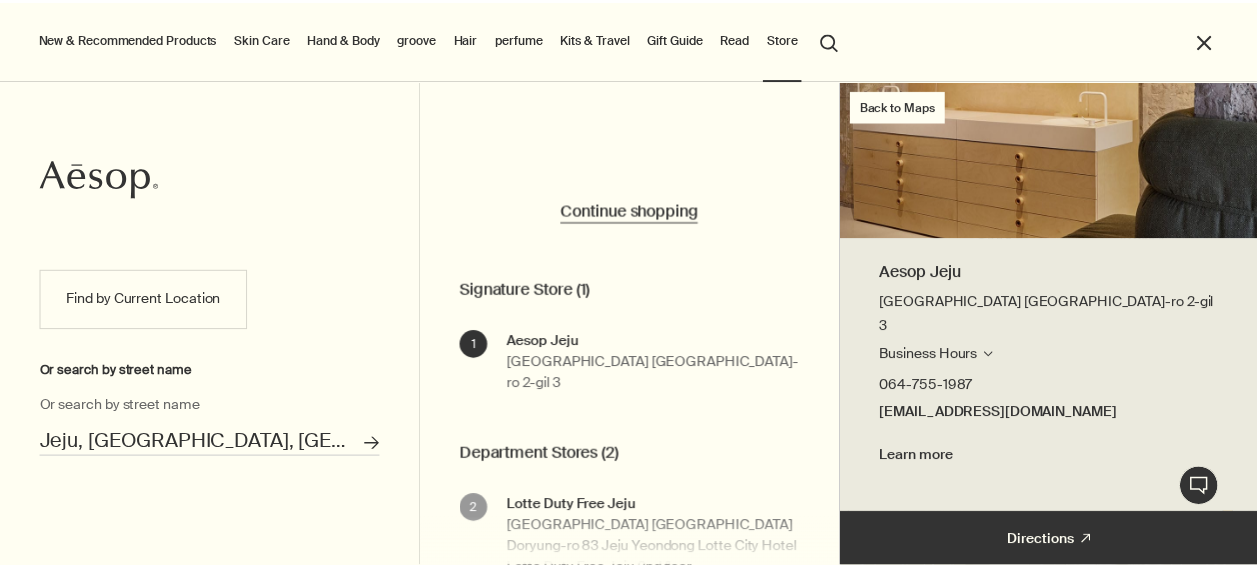 scroll, scrollTop: 180, scrollLeft: 0, axis: vertical 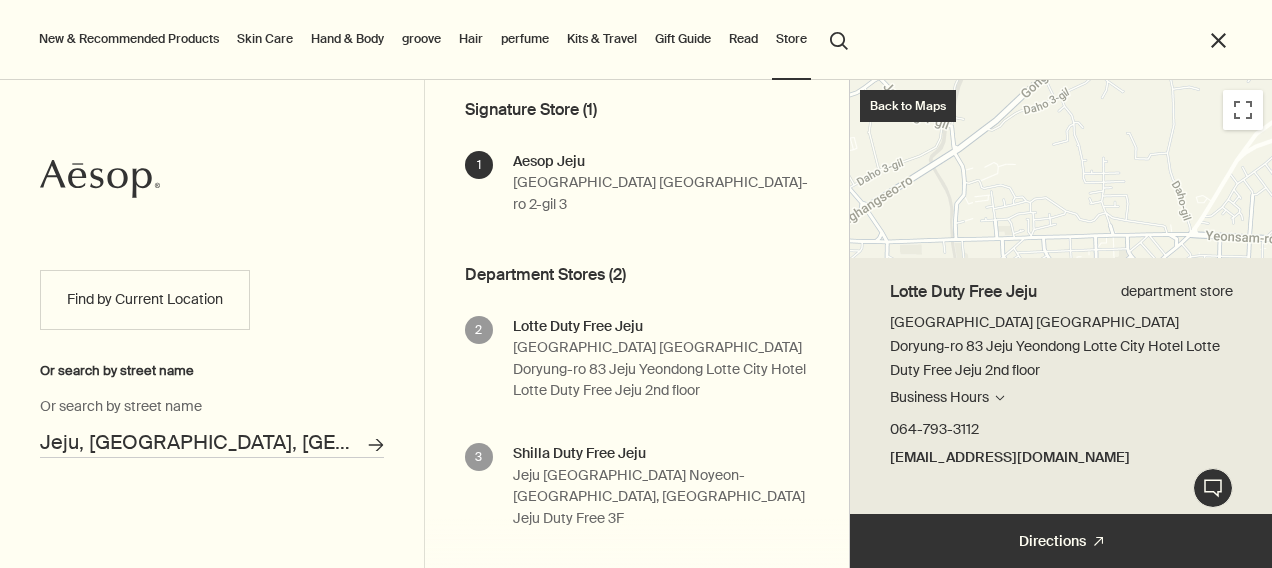 click on "Lotte Duty Free Jeju" at bounding box center [661, 327] 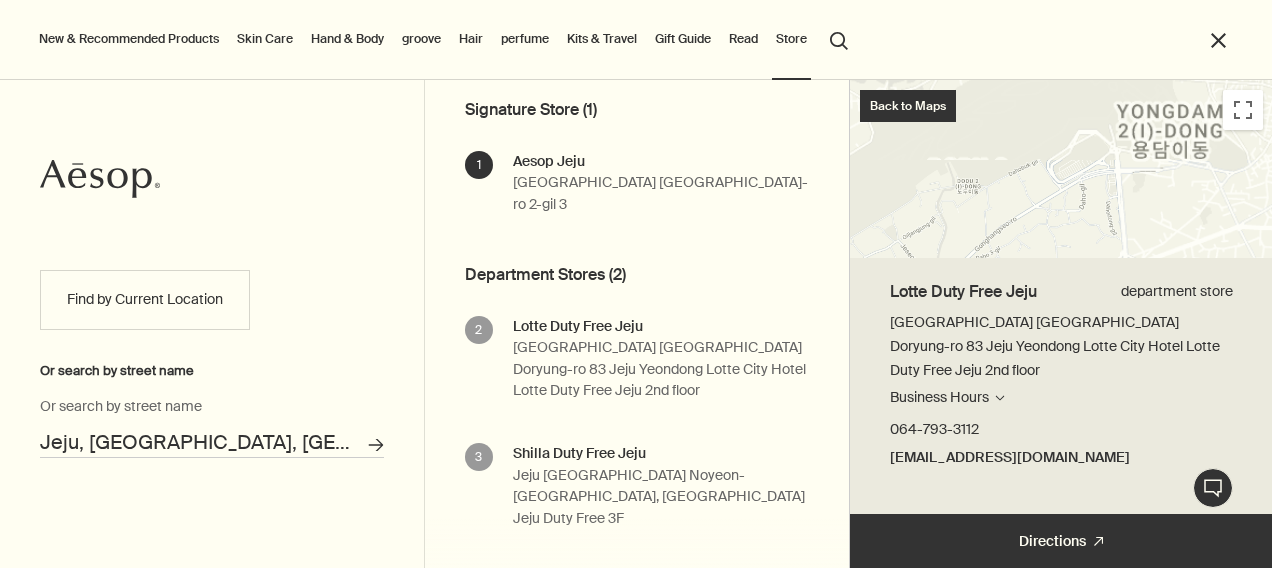 click on "Lotte Duty Free Jeju" at bounding box center [661, 327] 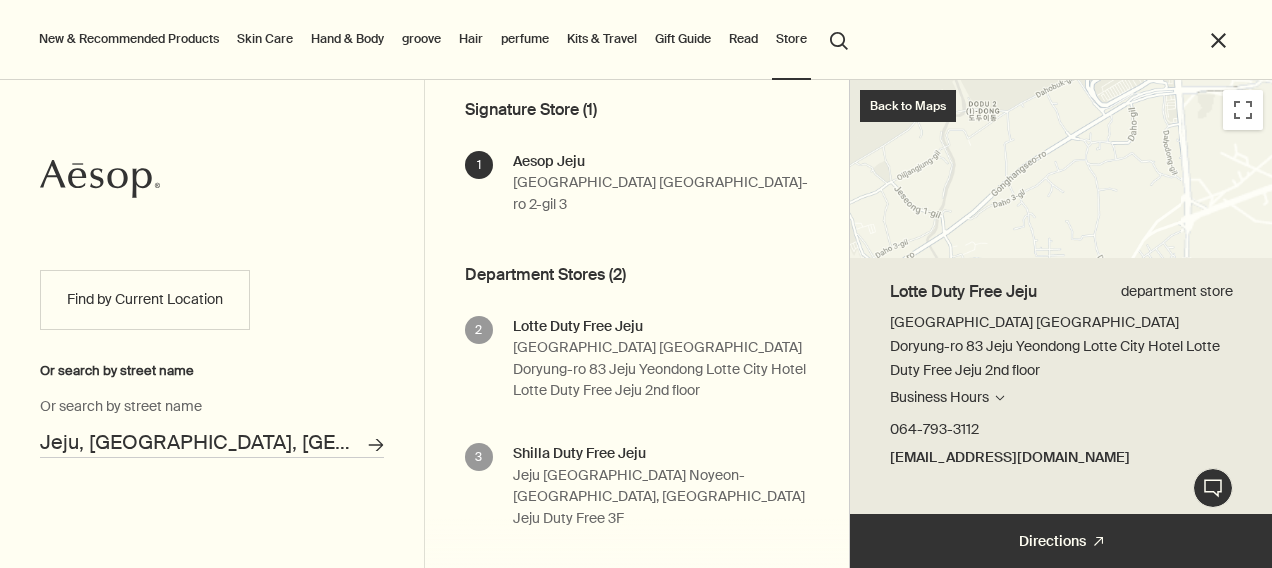 click on "Lotte Duty Free Jeju Jeju Island Jeju City Doryung-ro 83 Jeju Yeondong Lotte City Hotel Lotte Duty Free Jeju 2nd floor 영업 시간 Store Locator 월요일 10:00am - 6:00pm 화요일 10:00am - 6:00pm 수요일 10:00am - 6:00pm 목요일 10:00am - 6:00pm 금요일 10:00am - 6:00pm 토요일 10:00am - 6:00pm 일요일 10:00am - 6:00pm 064-793-3112 LotteJejuDFS@aesop.com" at bounding box center [661, 359] 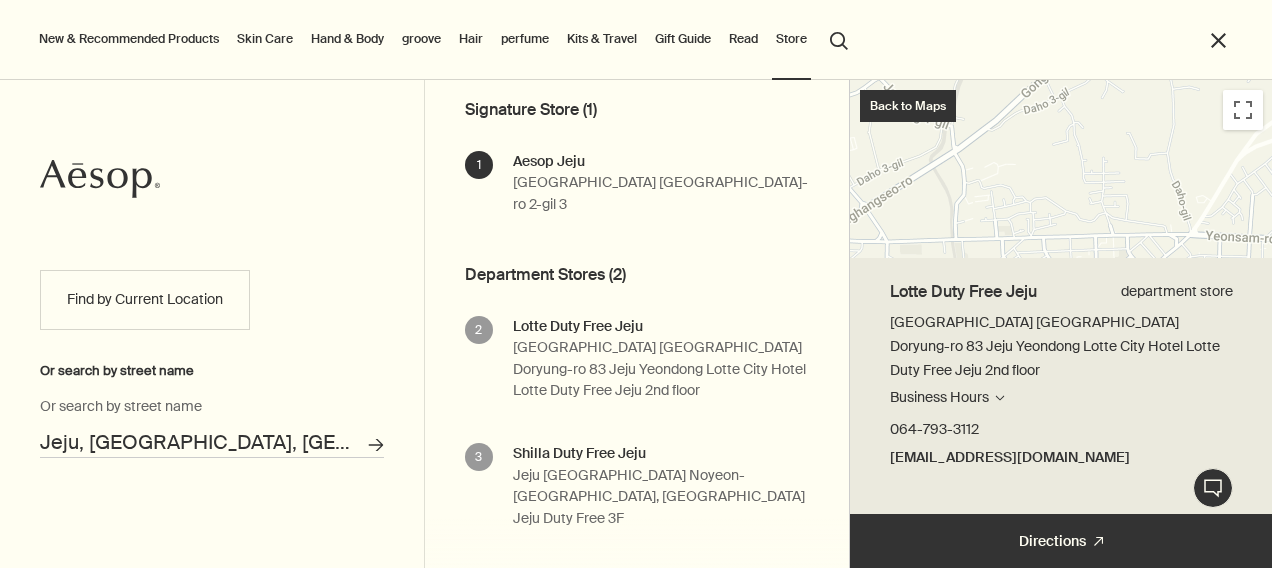click on "Store Locator" 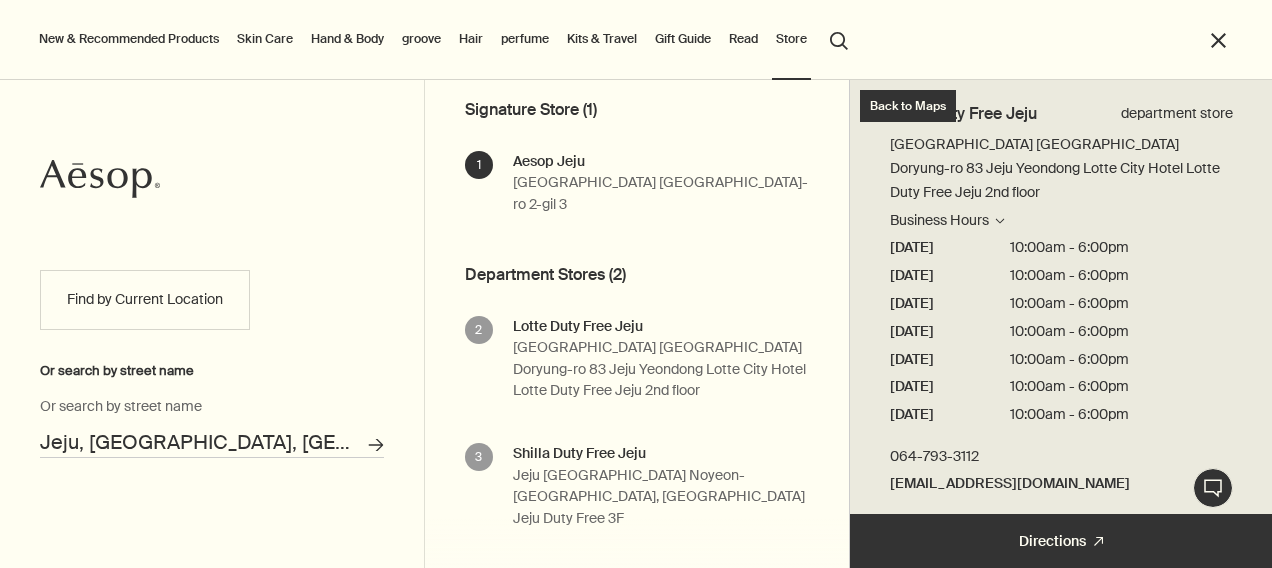 click on "LotteJejuDFS@aesop.com" at bounding box center (1010, 483) 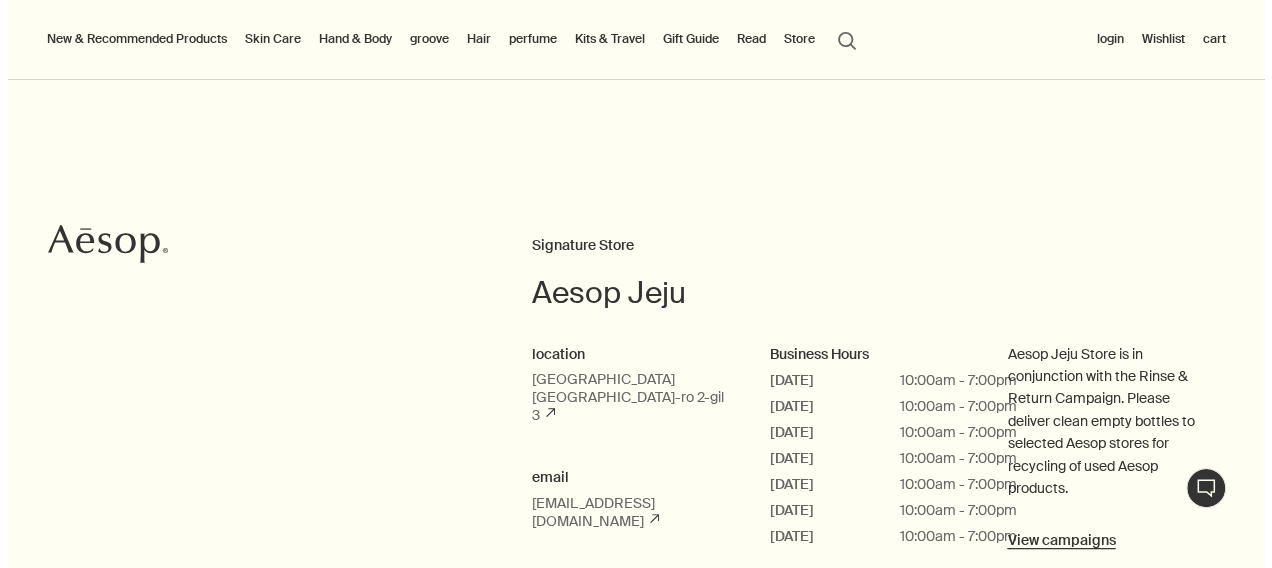 scroll, scrollTop: 0, scrollLeft: 0, axis: both 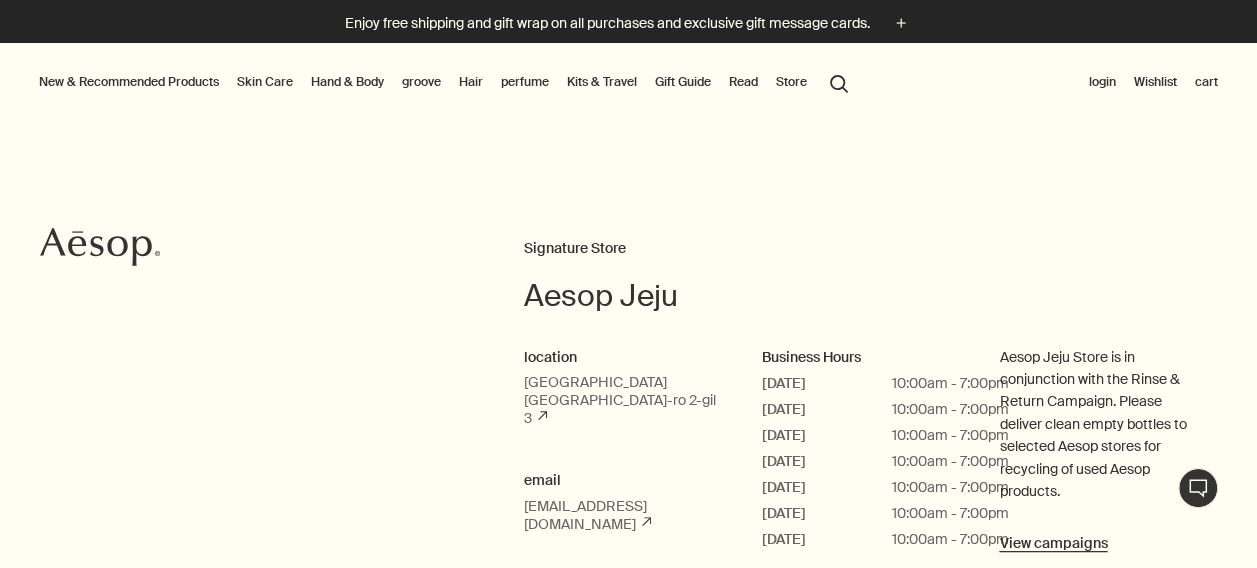 click on "Store" at bounding box center [791, 82] 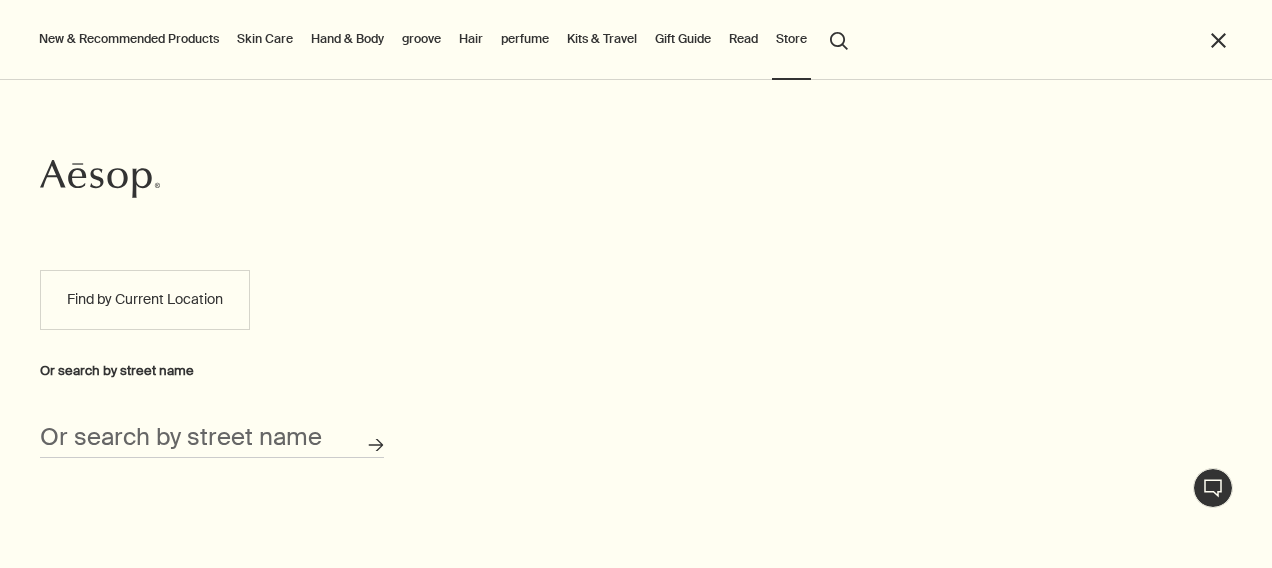 click on "Or search by street name" at bounding box center (212, 430) 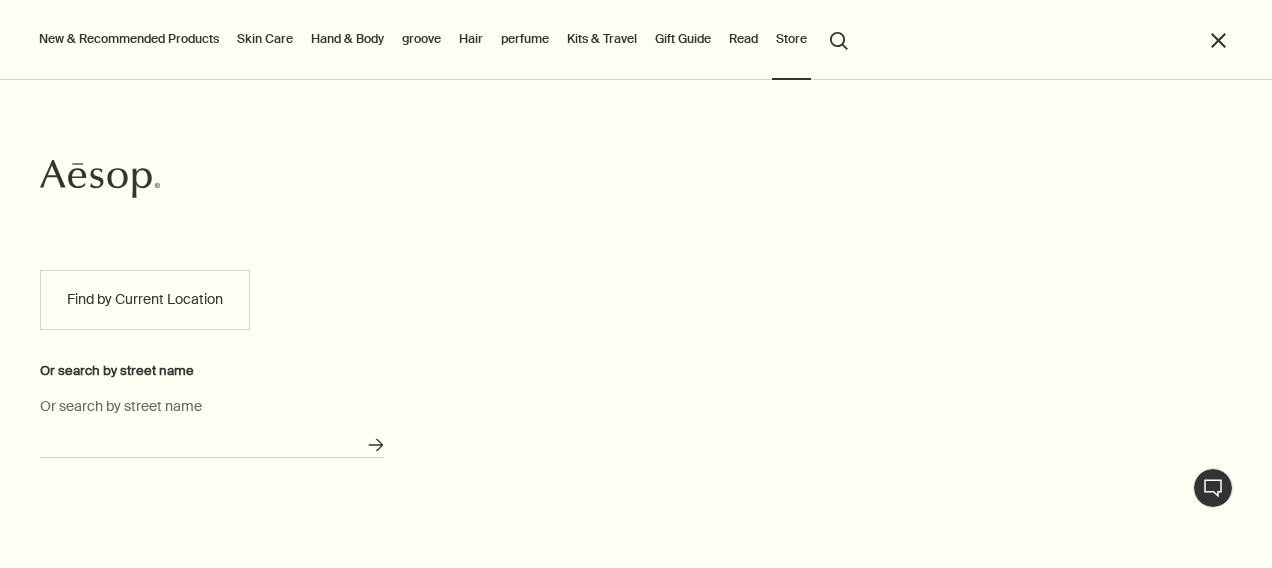 click on "Or search by street name" at bounding box center [212, 442] 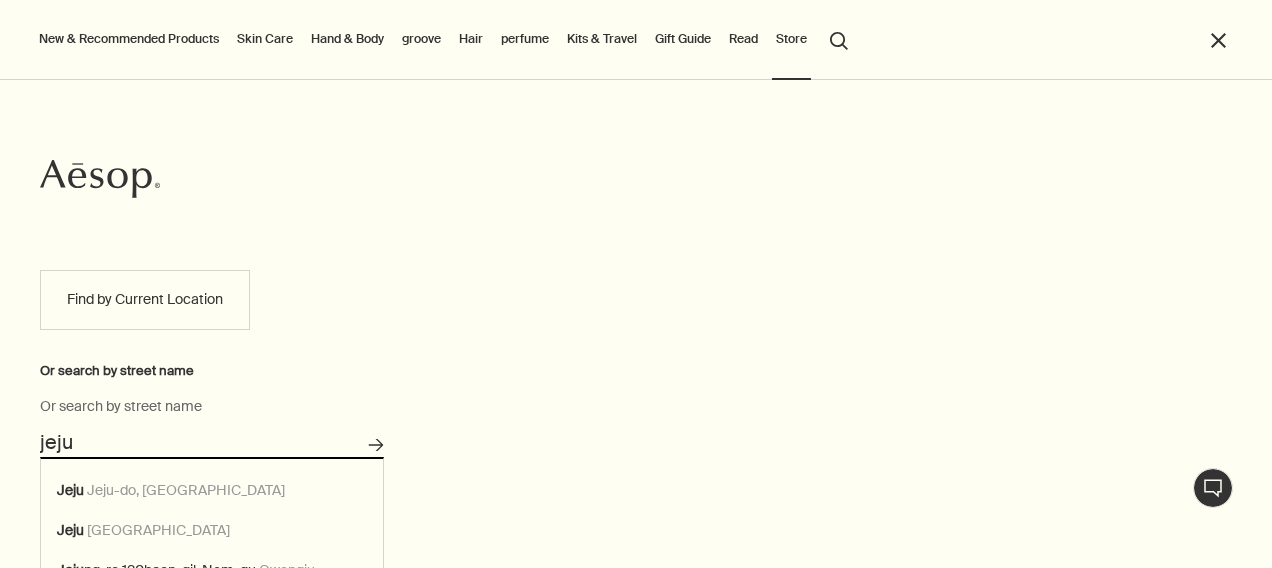 click on "Store Locator" at bounding box center (376, 445) 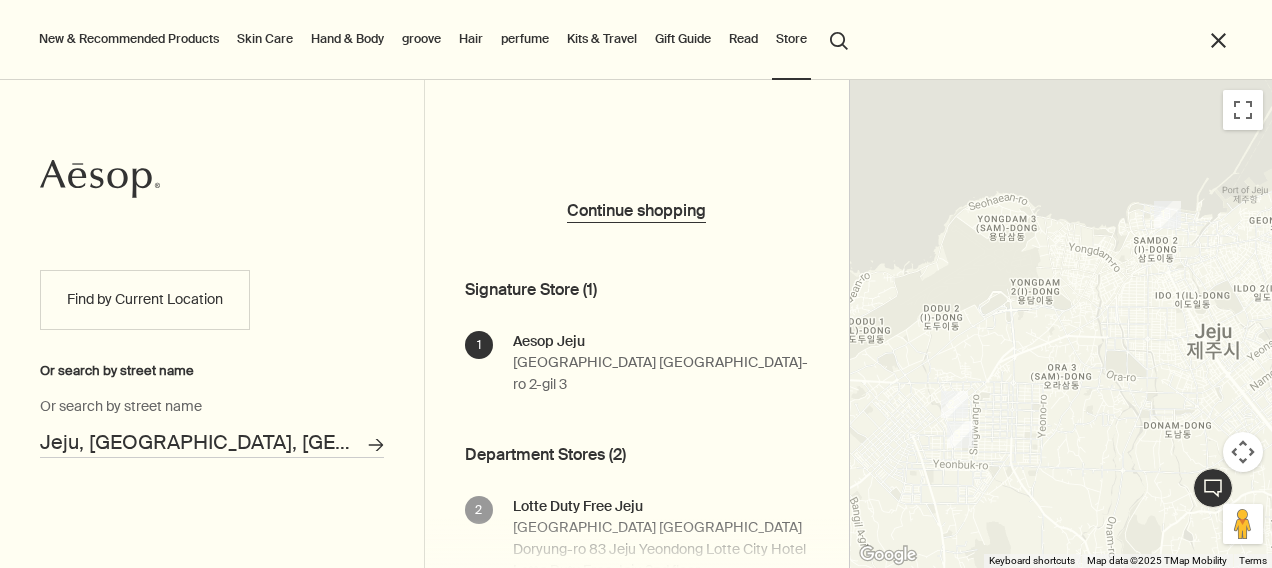 scroll, scrollTop: 180, scrollLeft: 0, axis: vertical 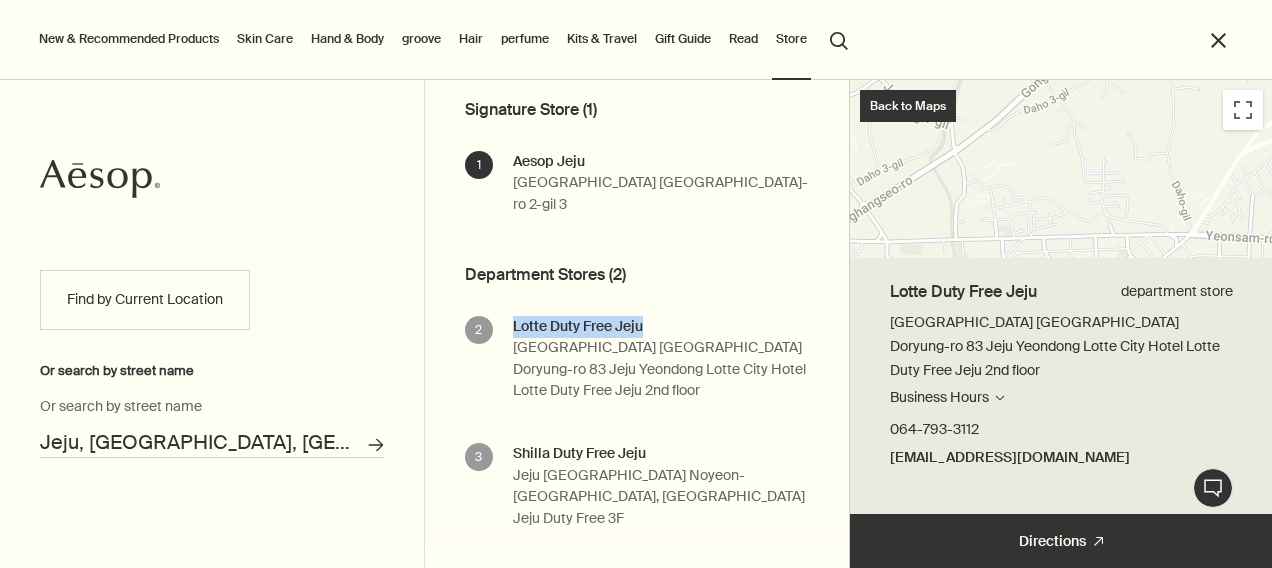 drag, startPoint x: 656, startPoint y: 300, endPoint x: 512, endPoint y: 302, distance: 144.01389 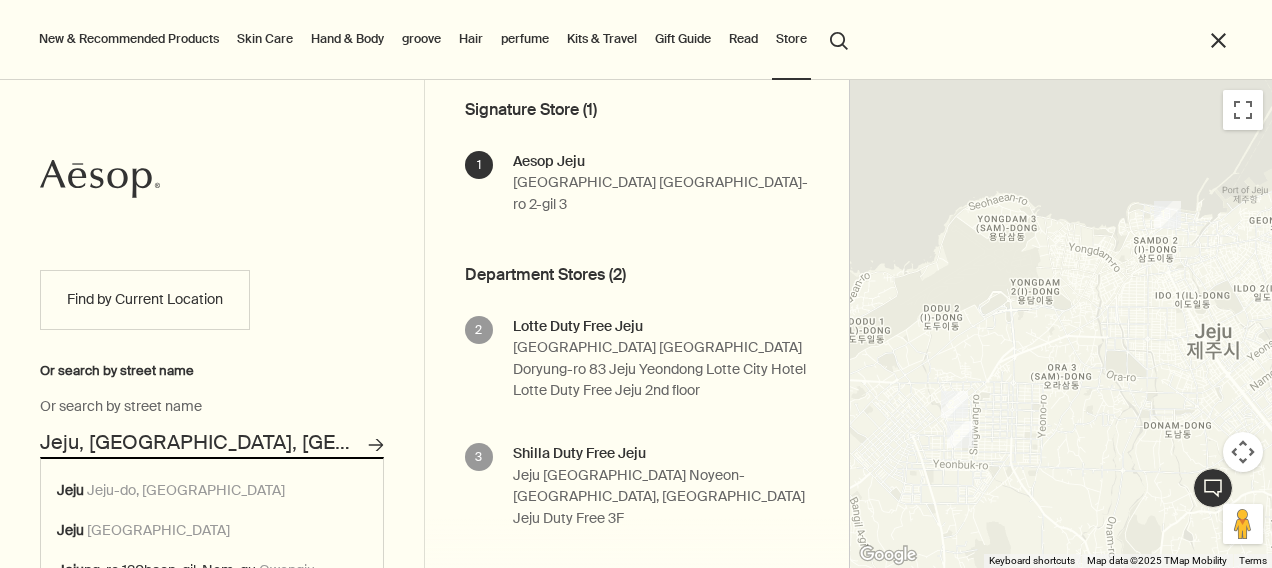 drag, startPoint x: 276, startPoint y: 441, endPoint x: -4, endPoint y: 442, distance: 280.0018 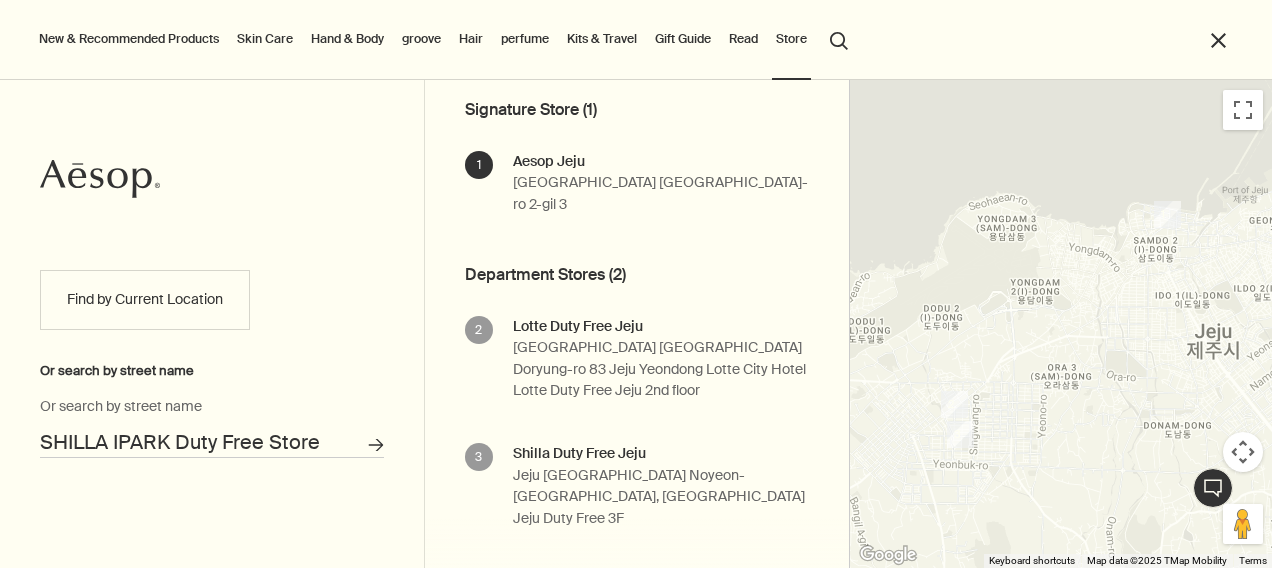 click on "Store Locator" at bounding box center [376, 445] 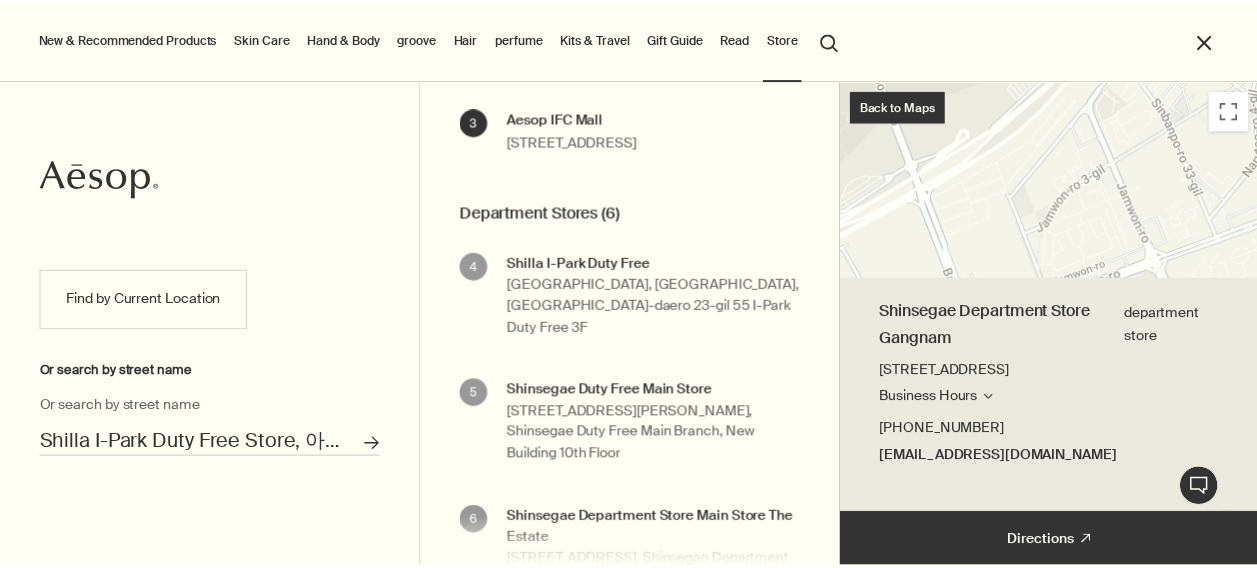 scroll, scrollTop: 362, scrollLeft: 0, axis: vertical 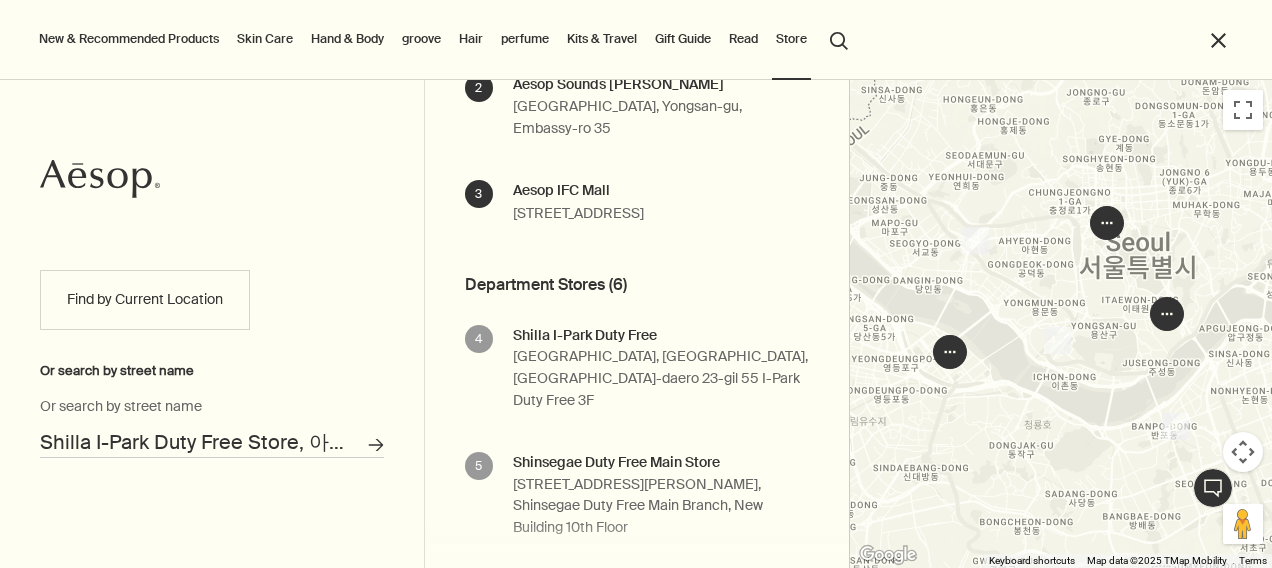 click on "close" at bounding box center [1218, 40] 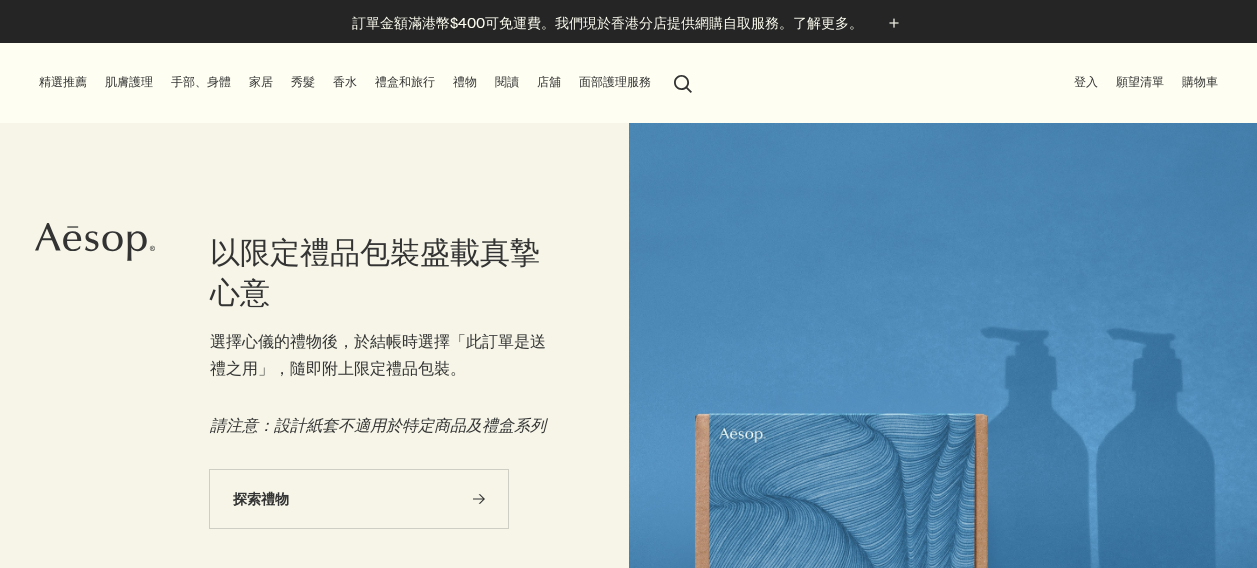scroll, scrollTop: 0, scrollLeft: 0, axis: both 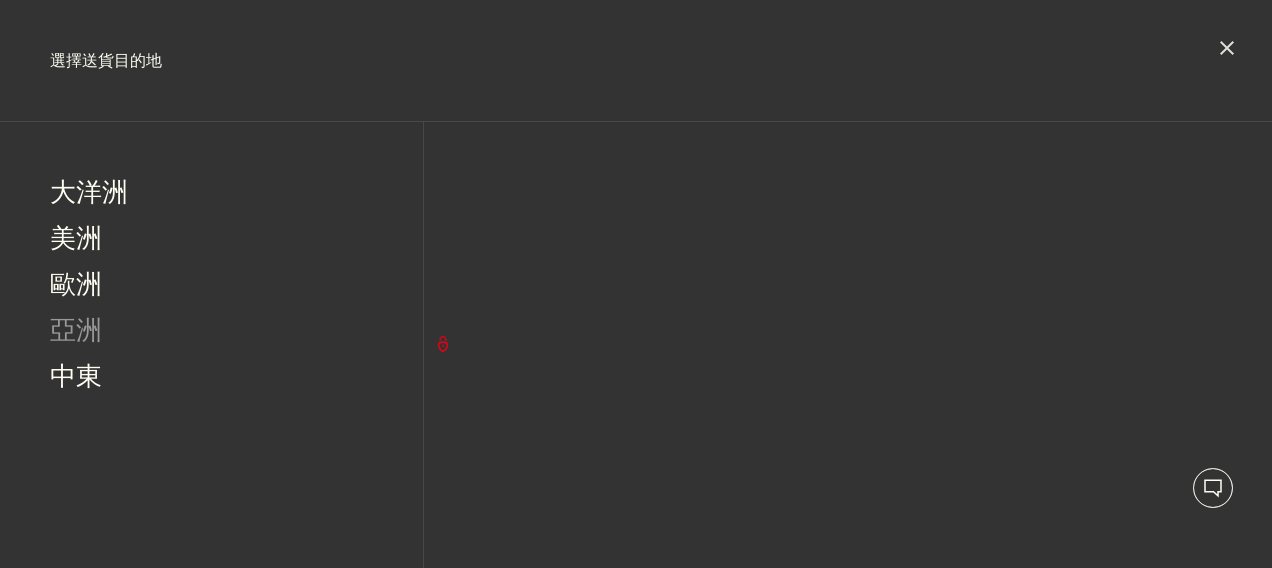 click on "亞洲" at bounding box center (76, 333) 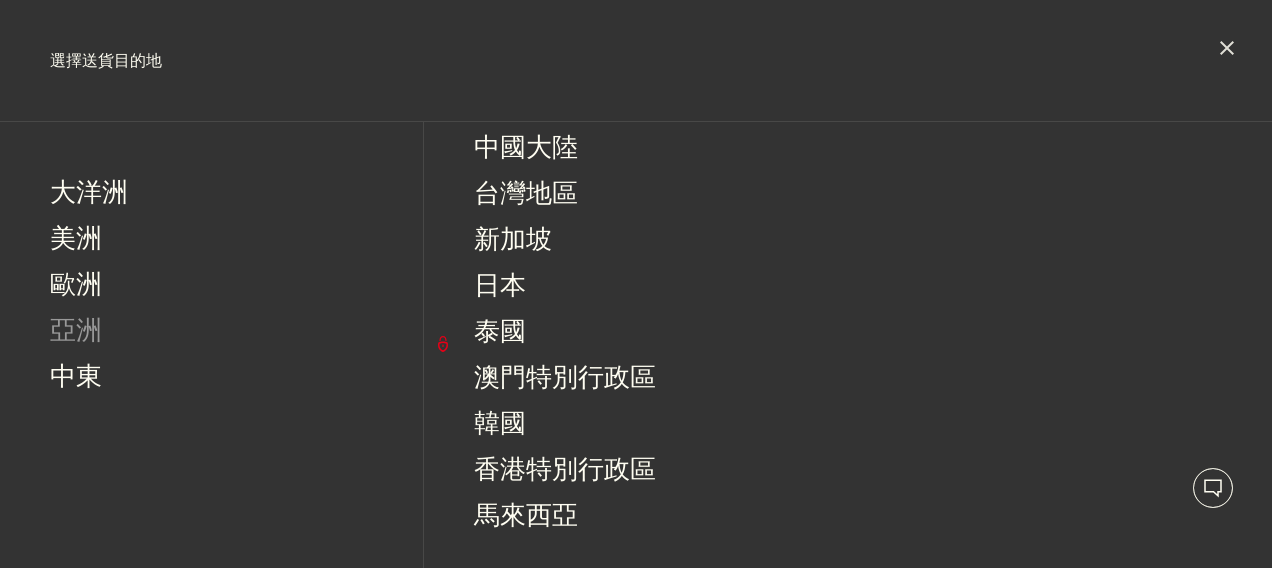 scroll, scrollTop: 68, scrollLeft: 0, axis: vertical 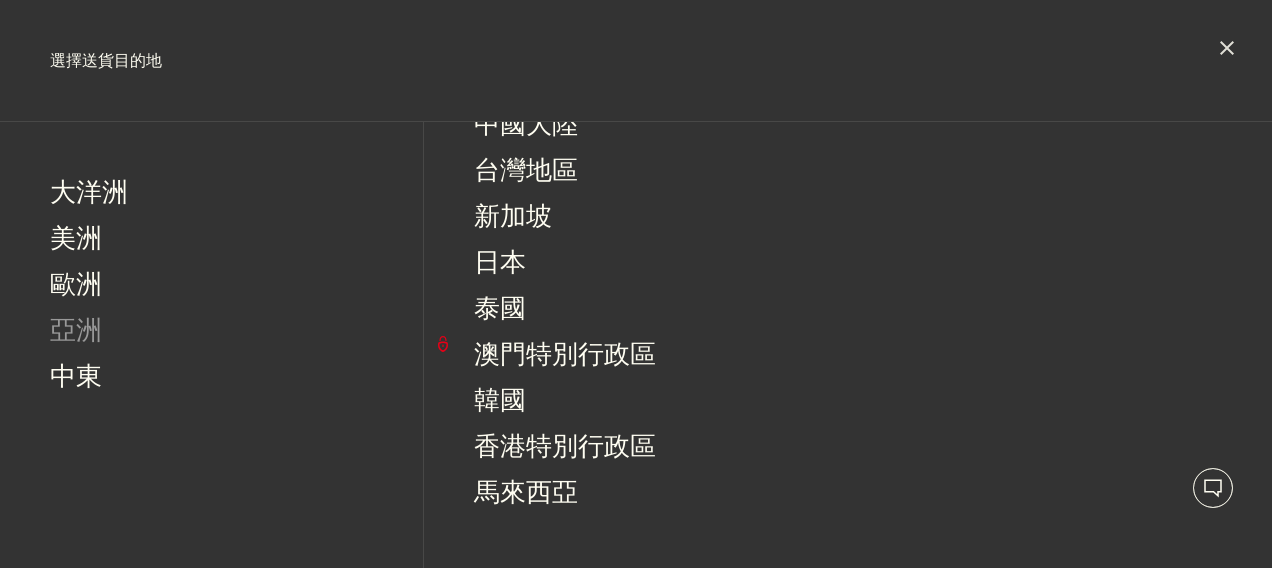 click on "泰國" at bounding box center [848, 311] 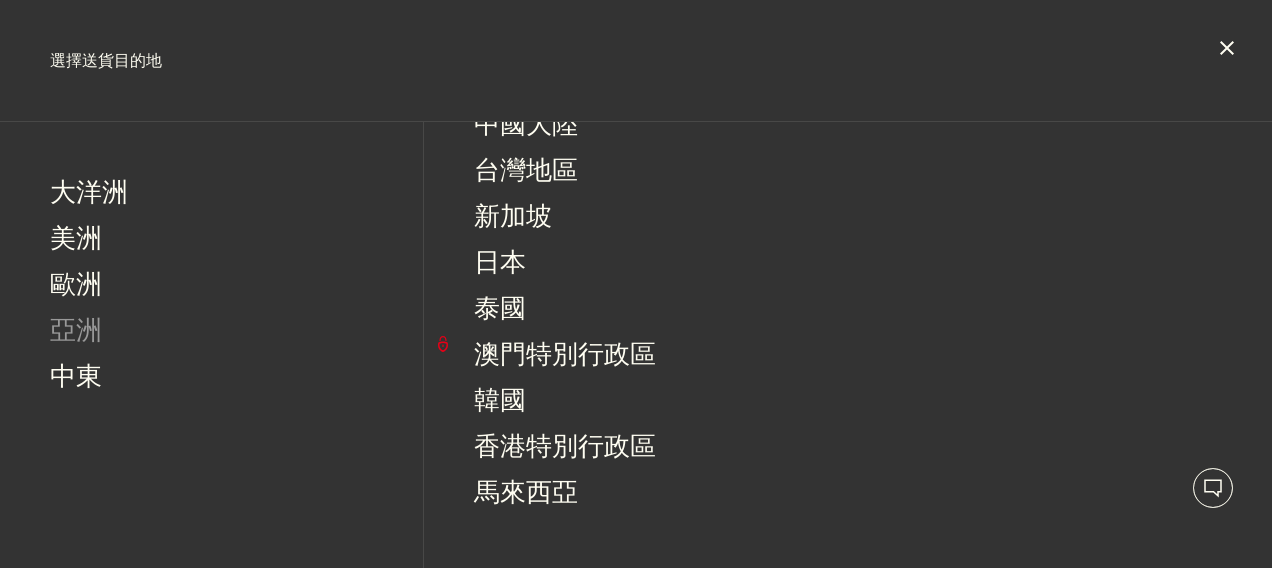 click on "close" at bounding box center (1227, 48) 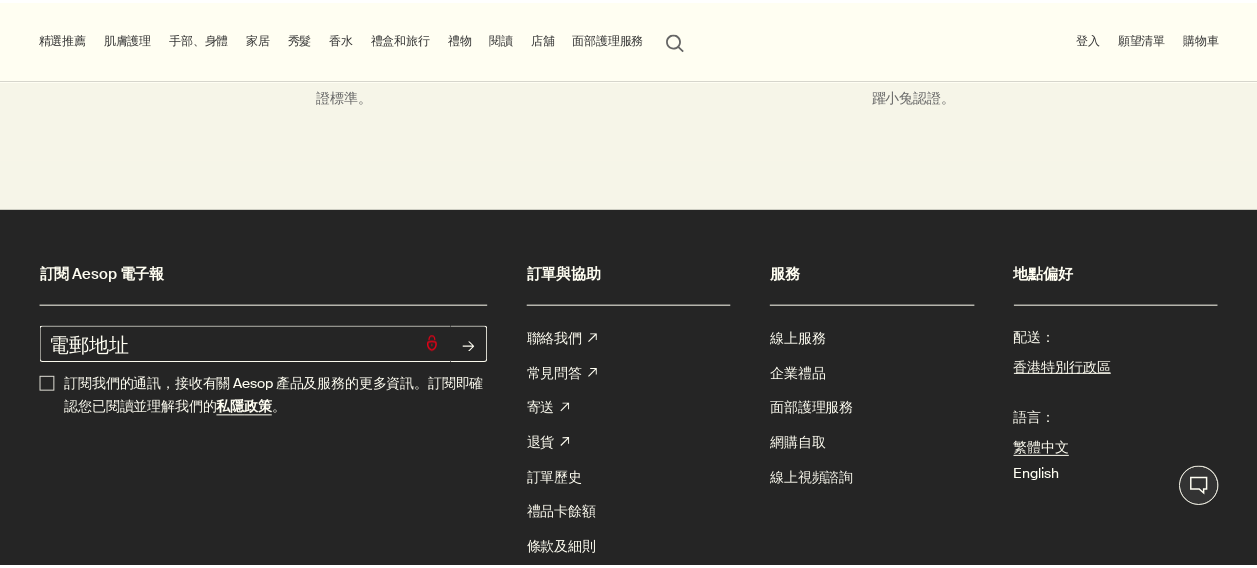 scroll, scrollTop: 6572, scrollLeft: 0, axis: vertical 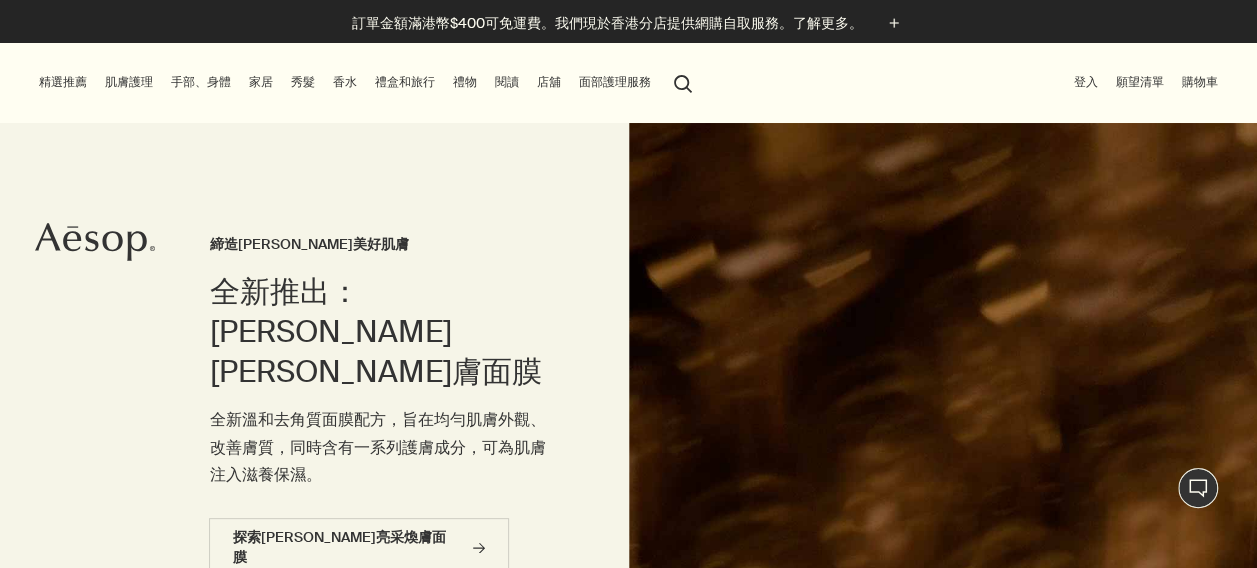 click on "肌膚護理" at bounding box center [129, 82] 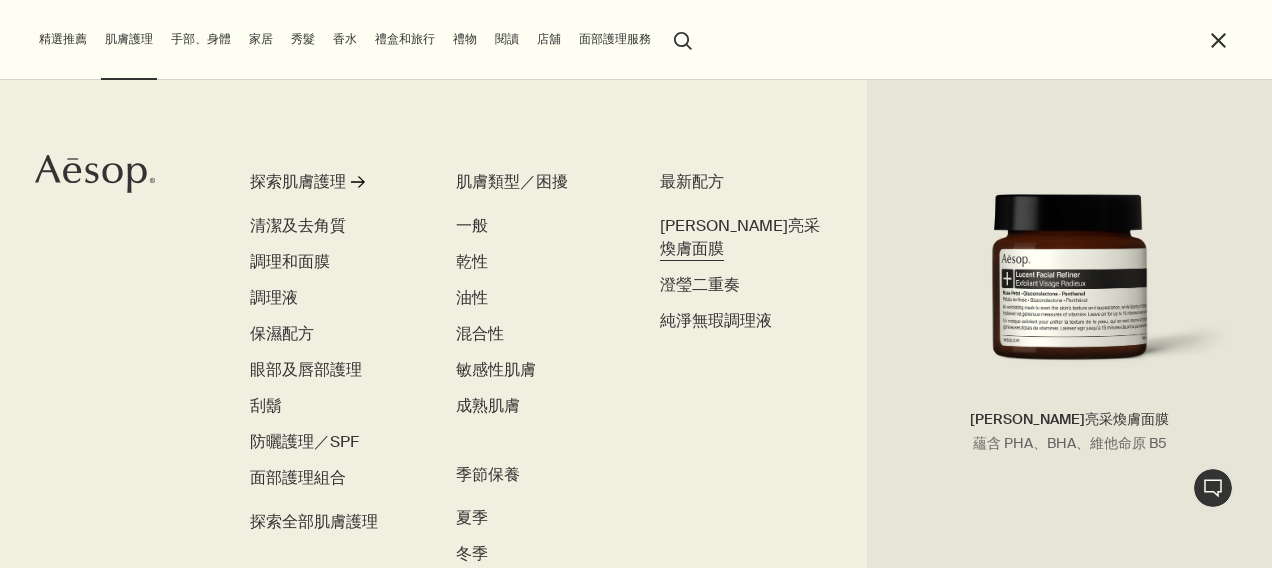 click on "[PERSON_NAME]亮采煥膚面膜" at bounding box center (740, 237) 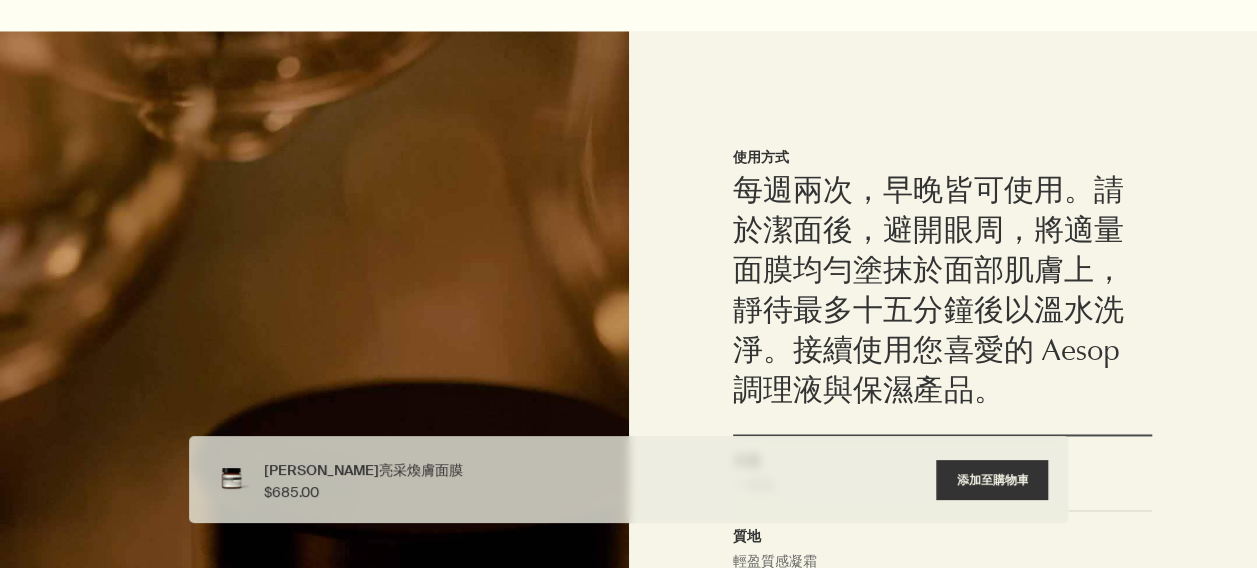 scroll, scrollTop: 1600, scrollLeft: 0, axis: vertical 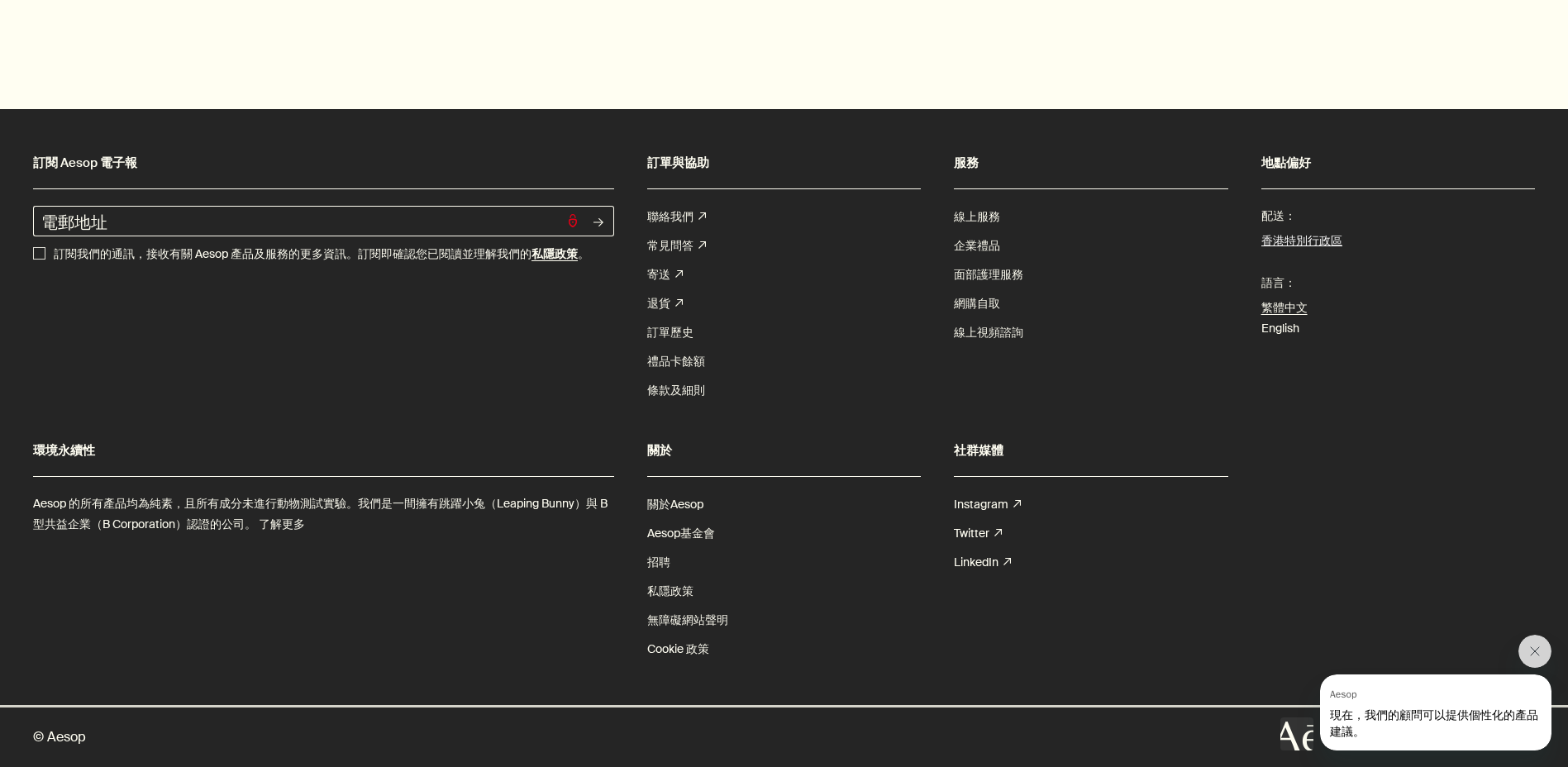 click on "香港特別行政區" at bounding box center (1302, 241) 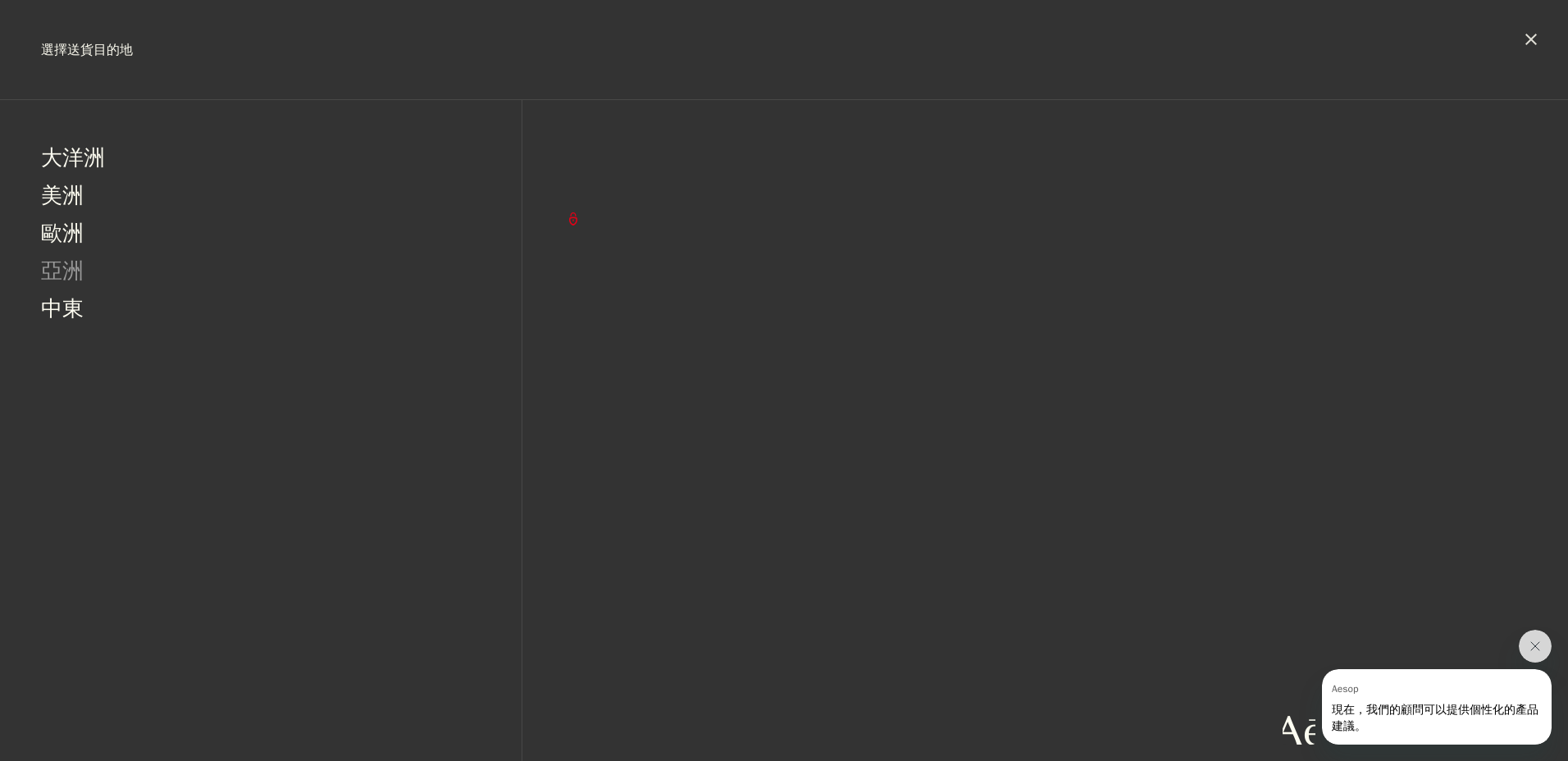 click on "亞洲" at bounding box center [62, 273] 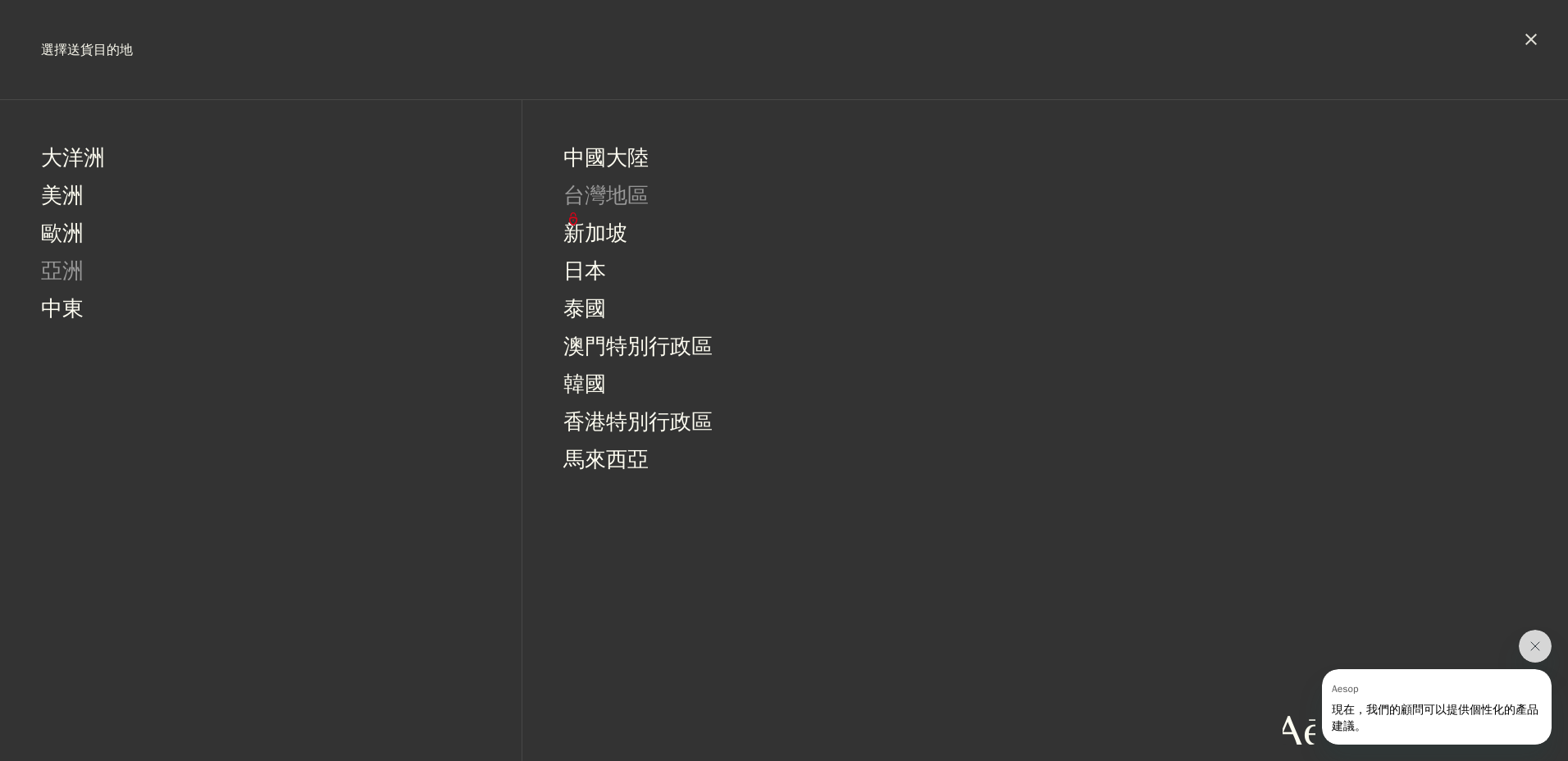 click on "台灣地區" at bounding box center (606, 198) 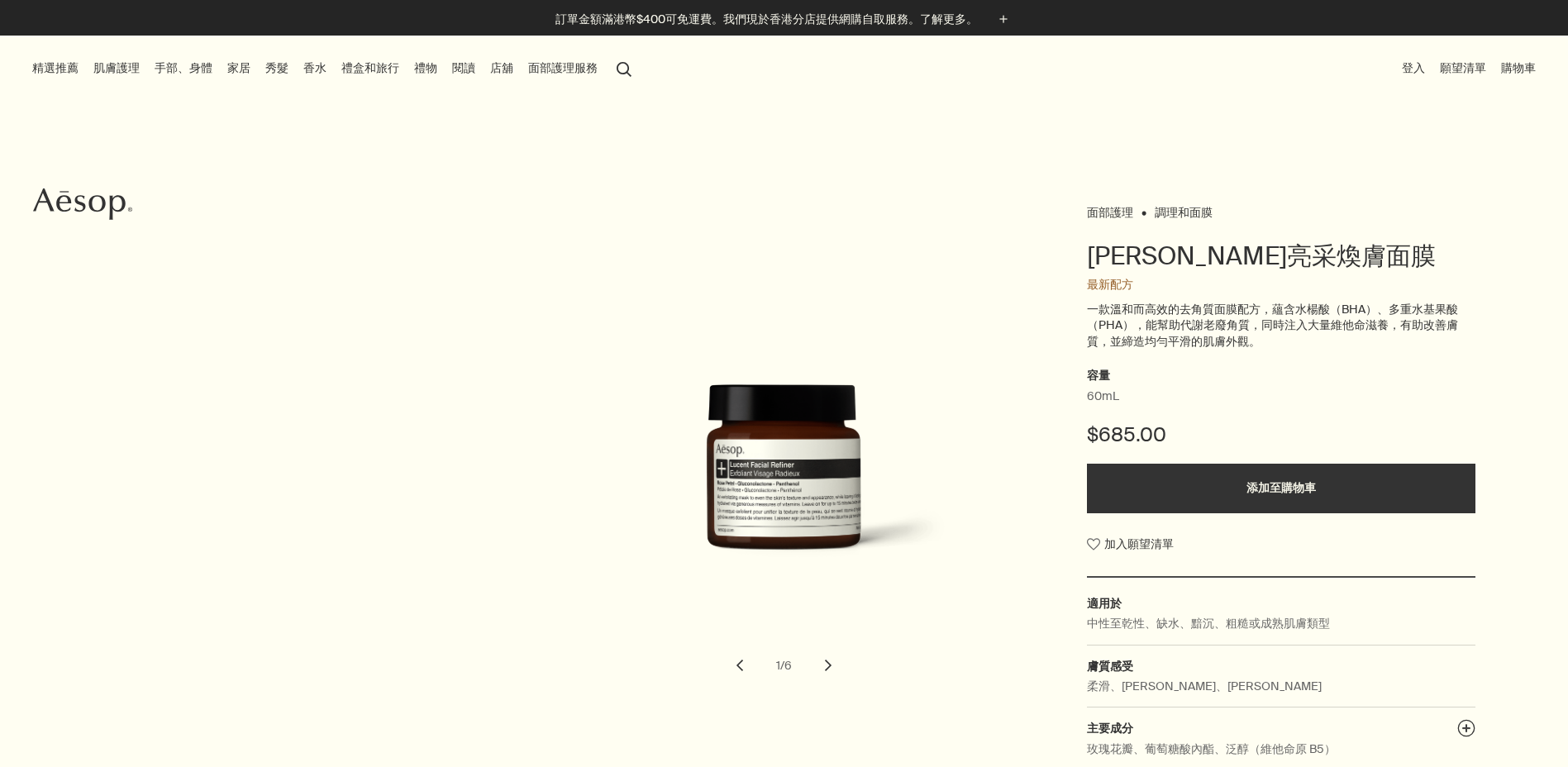 scroll, scrollTop: 0, scrollLeft: 0, axis: both 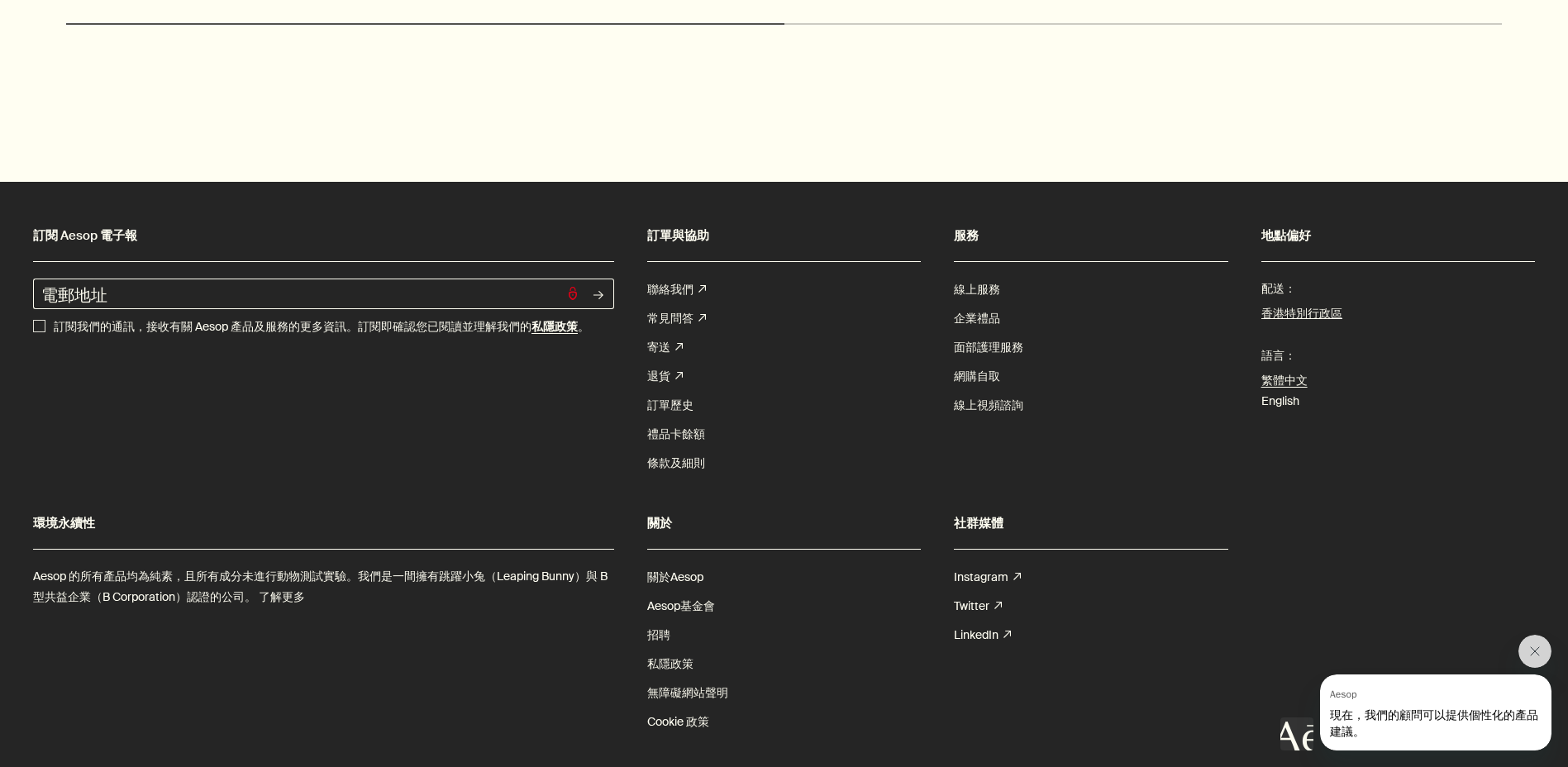 drag, startPoint x: 1572, startPoint y: 140, endPoint x: 221, endPoint y: 3, distance: 1357.9286 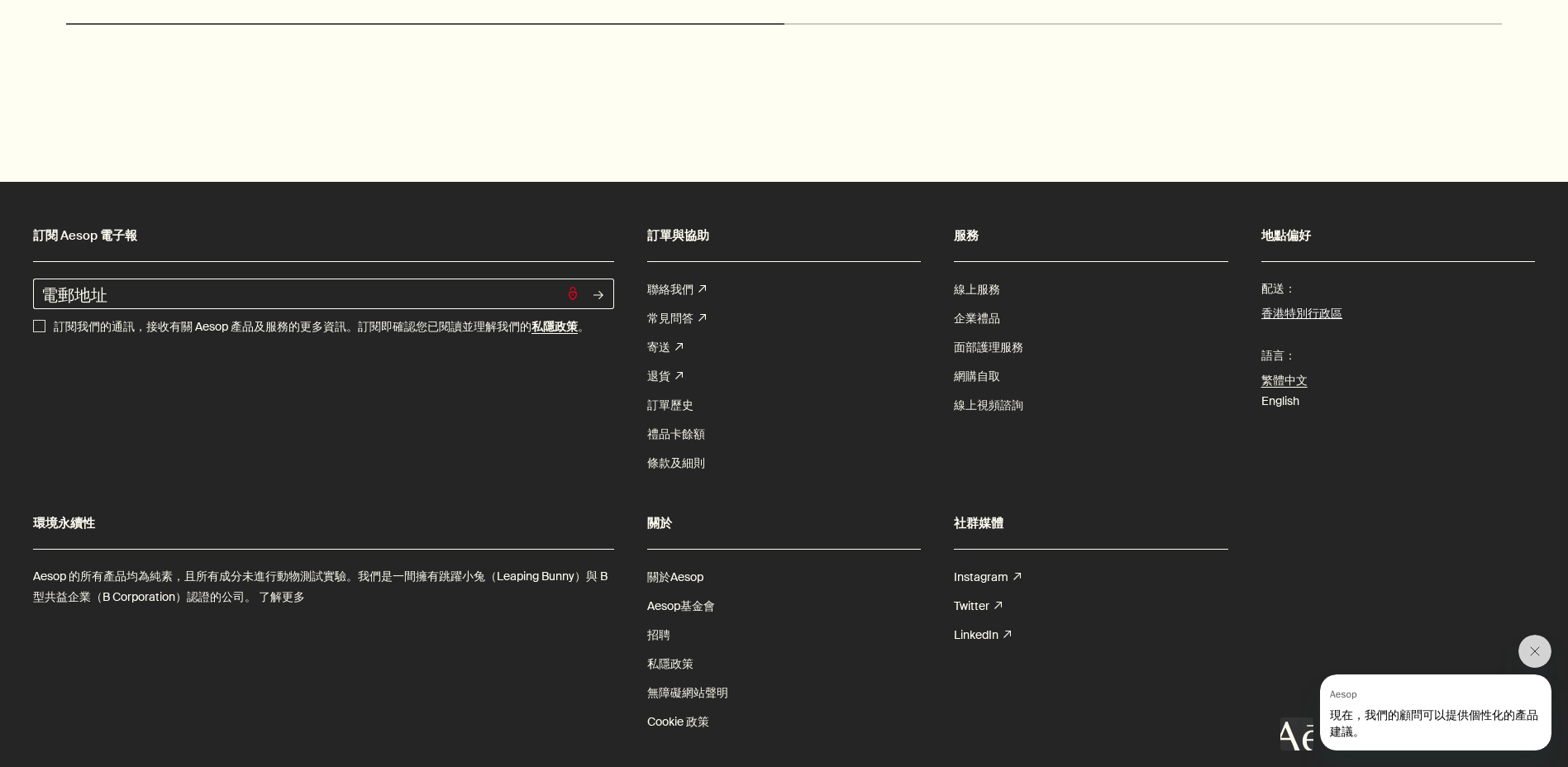 click on "香港特別行政區" at bounding box center (1302, 314) 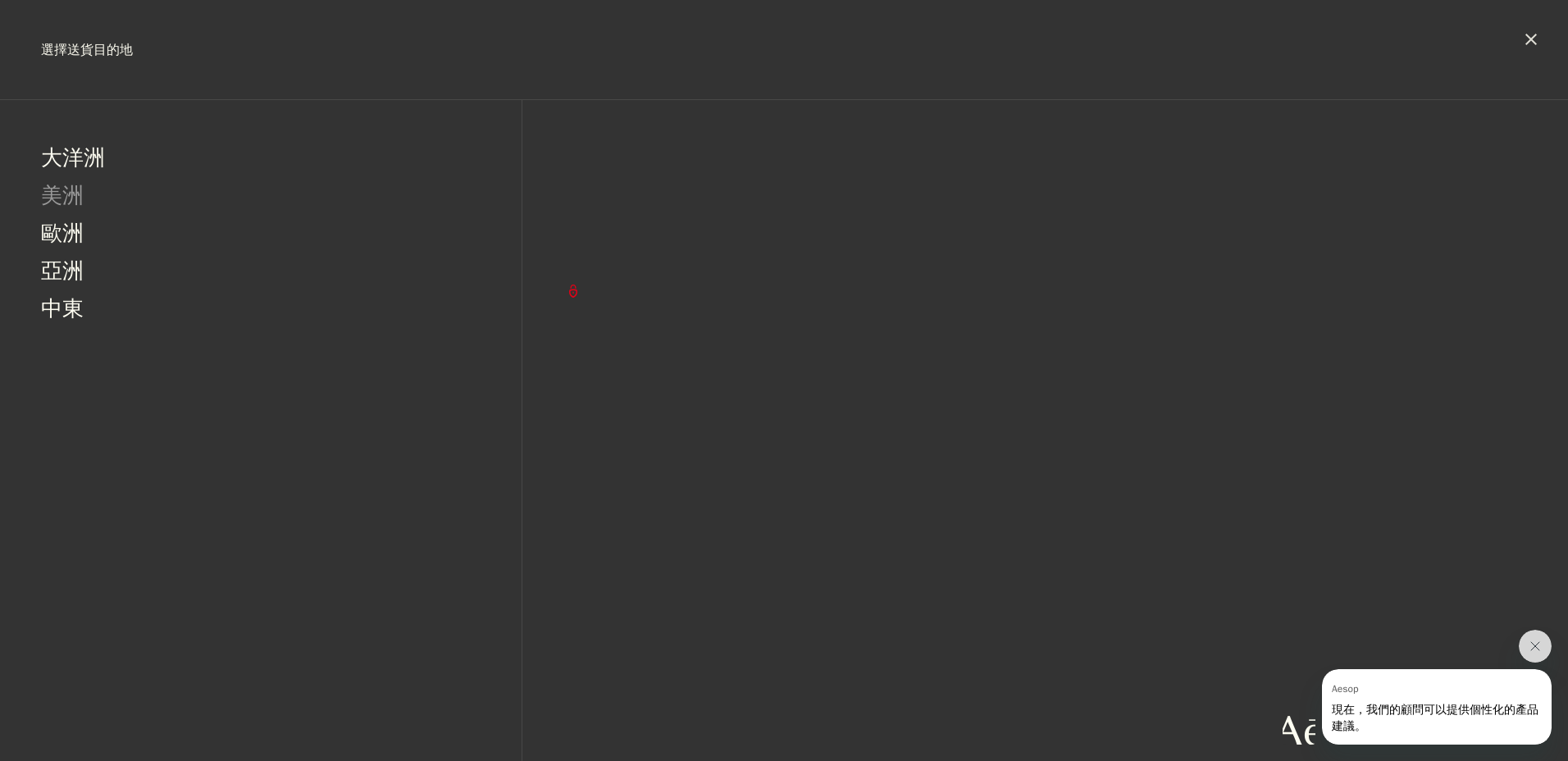 click on "美洲" at bounding box center (62, 198) 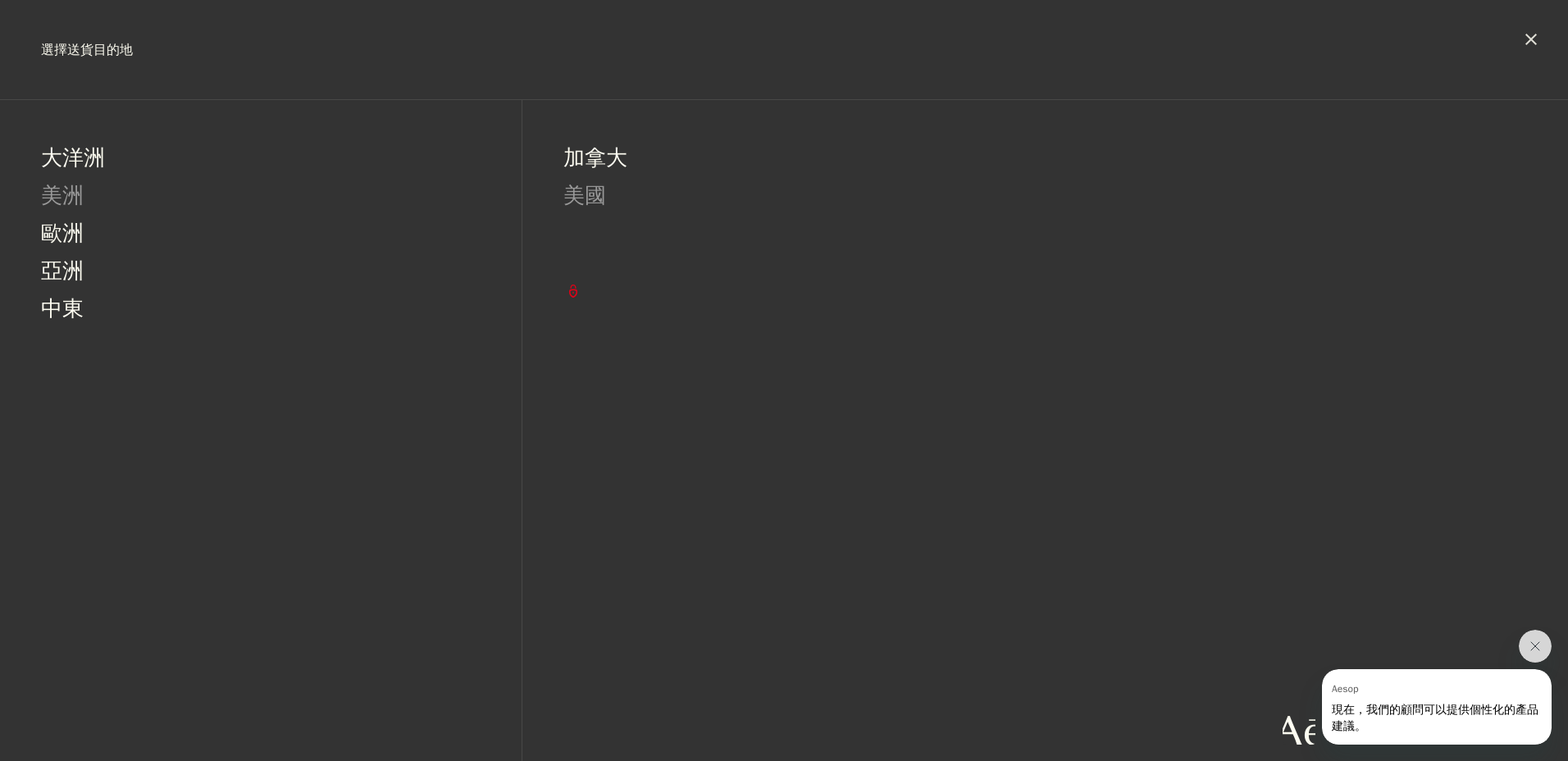 click on "美國" at bounding box center (585, 198) 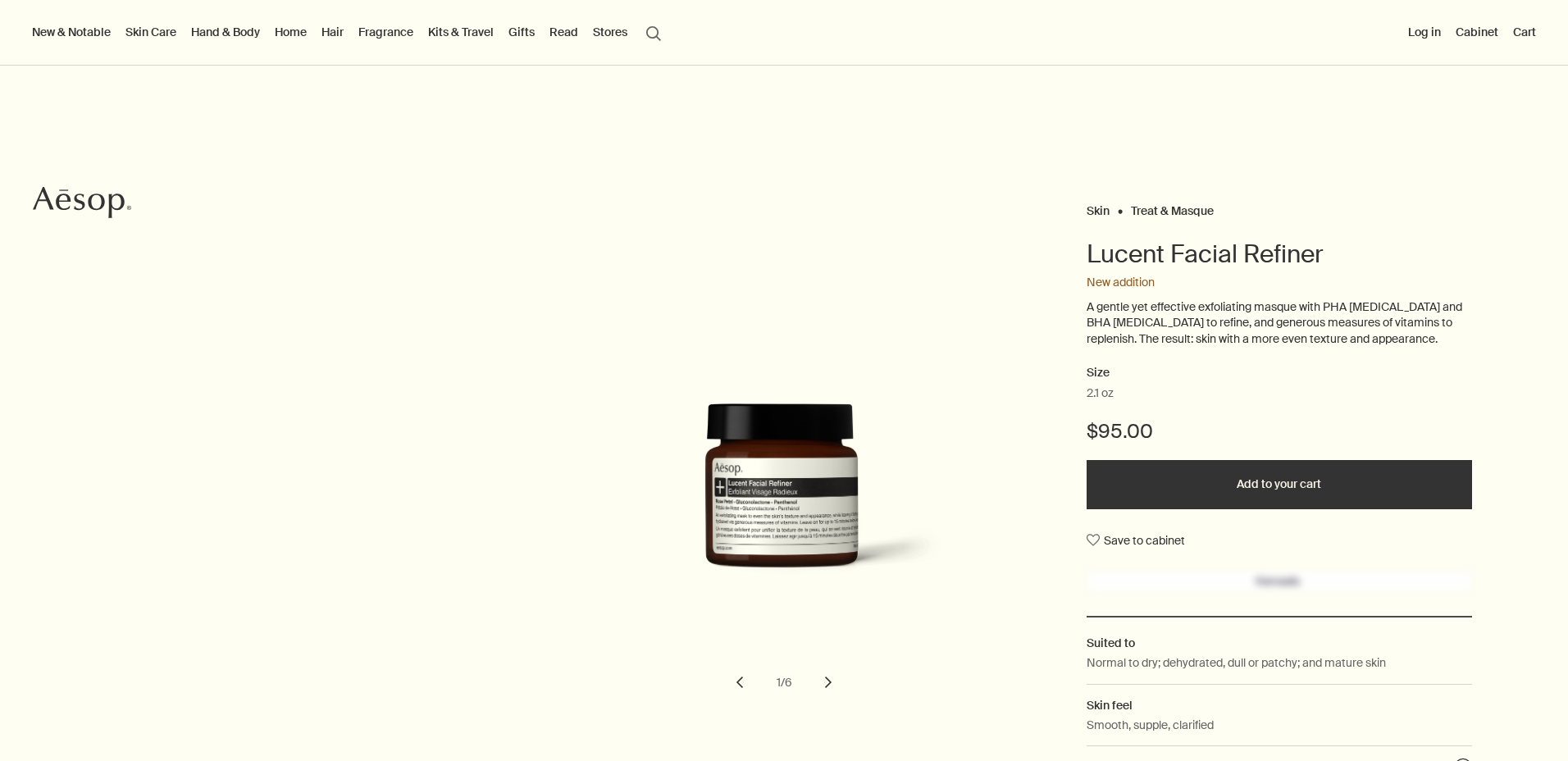 scroll, scrollTop: 0, scrollLeft: 0, axis: both 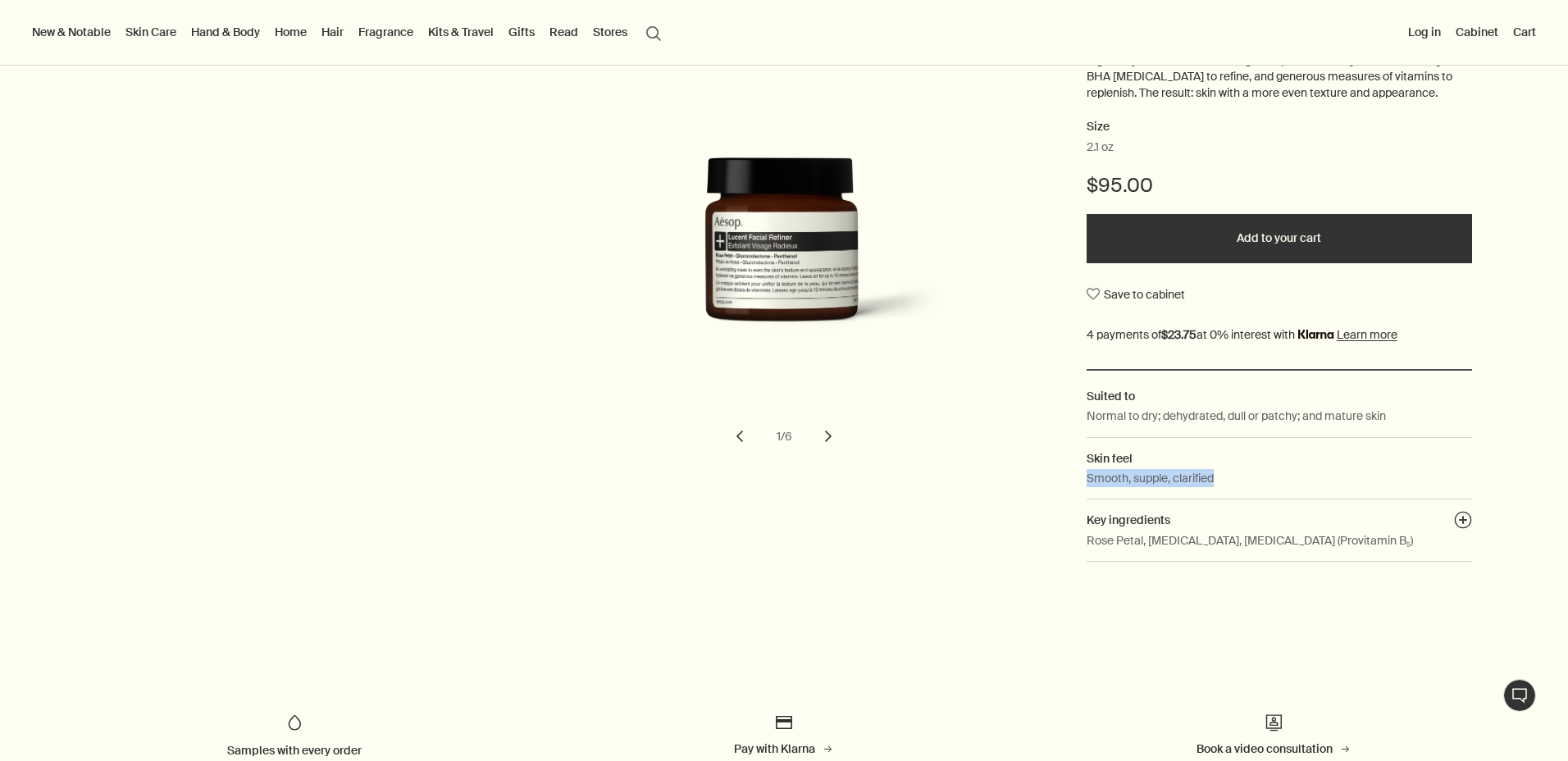 drag, startPoint x: 1079, startPoint y: 478, endPoint x: 1210, endPoint y: 481, distance: 131.0343 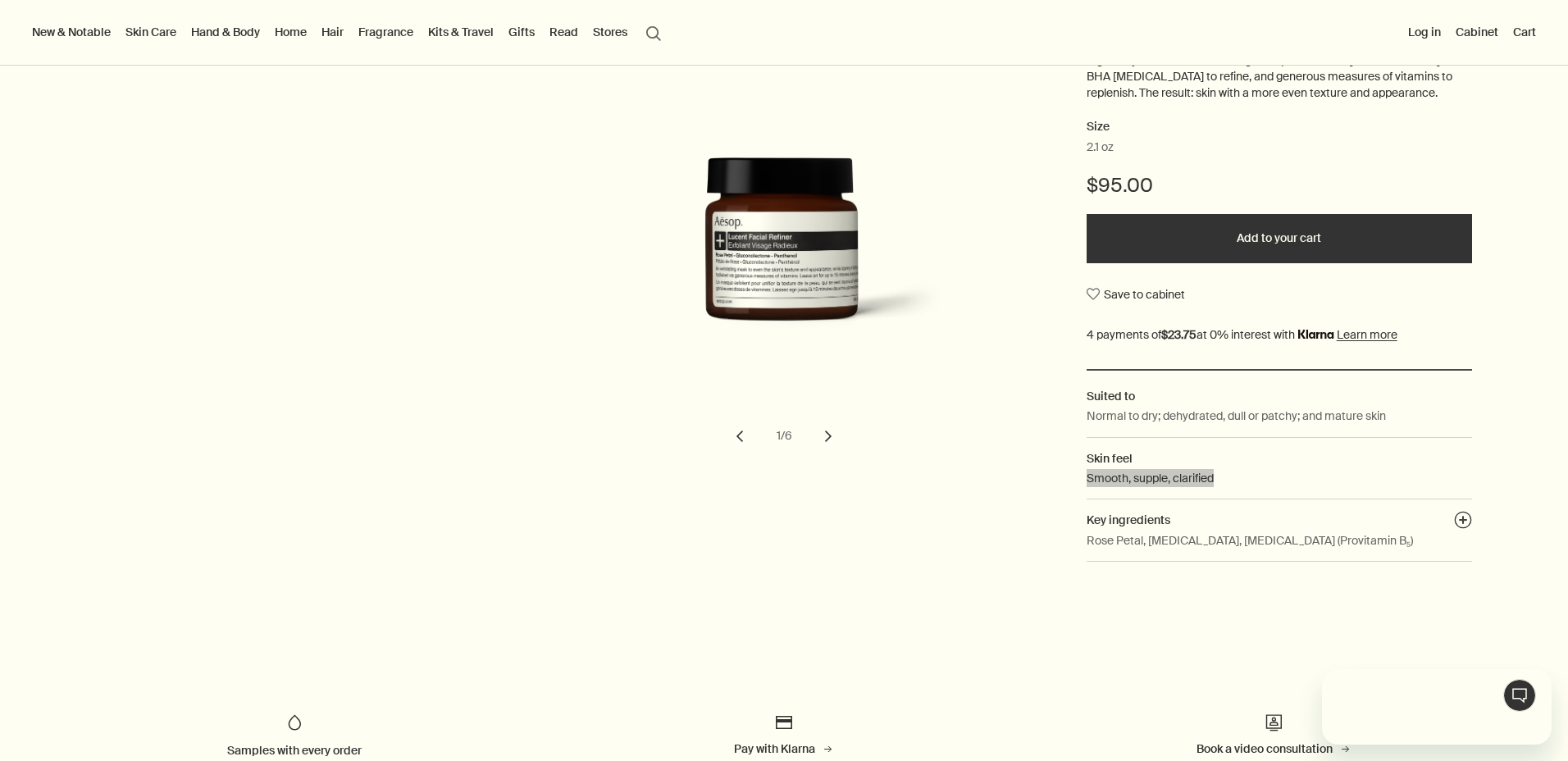 scroll, scrollTop: 0, scrollLeft: 0, axis: both 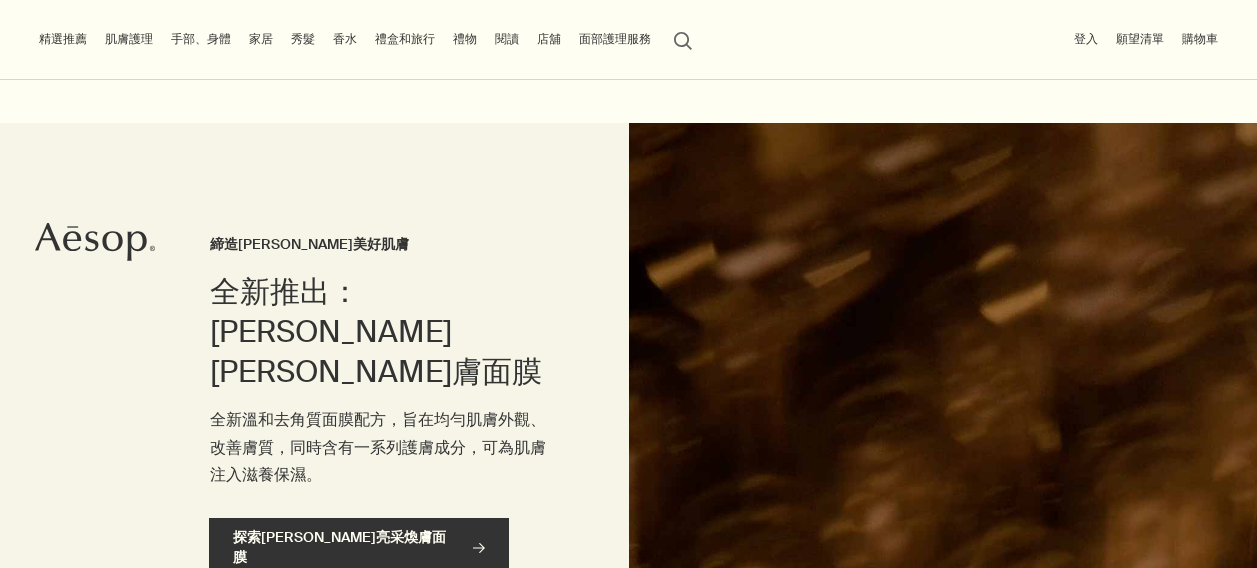 click on "探索[PERSON_NAME]亮采煥膚面膜   rightArrow" at bounding box center (359, 548) 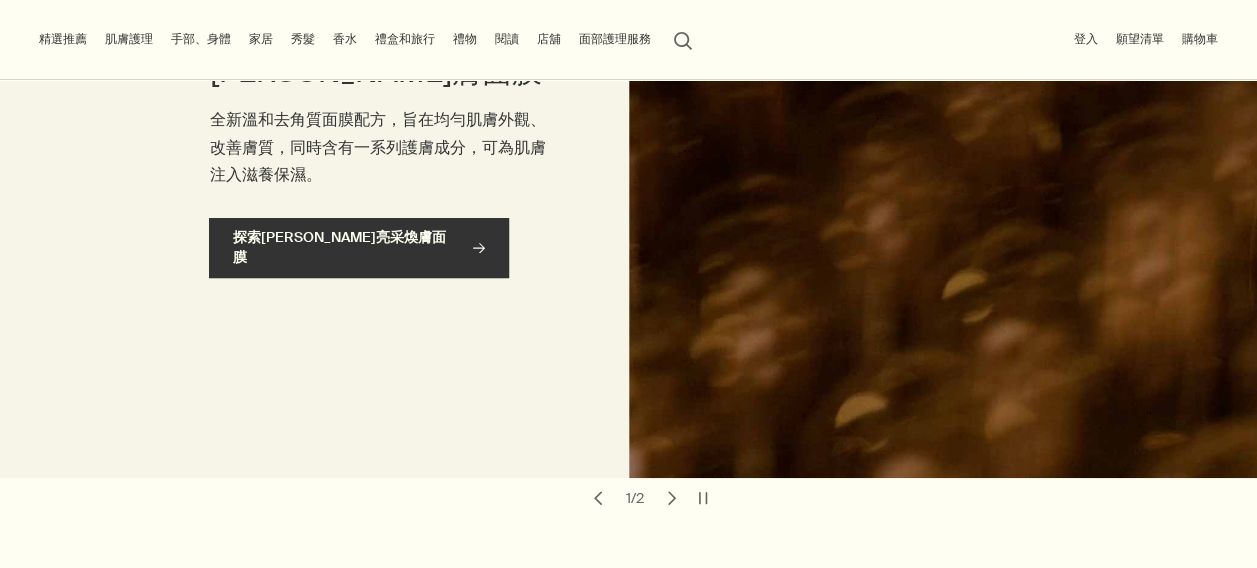scroll, scrollTop: 0, scrollLeft: 0, axis: both 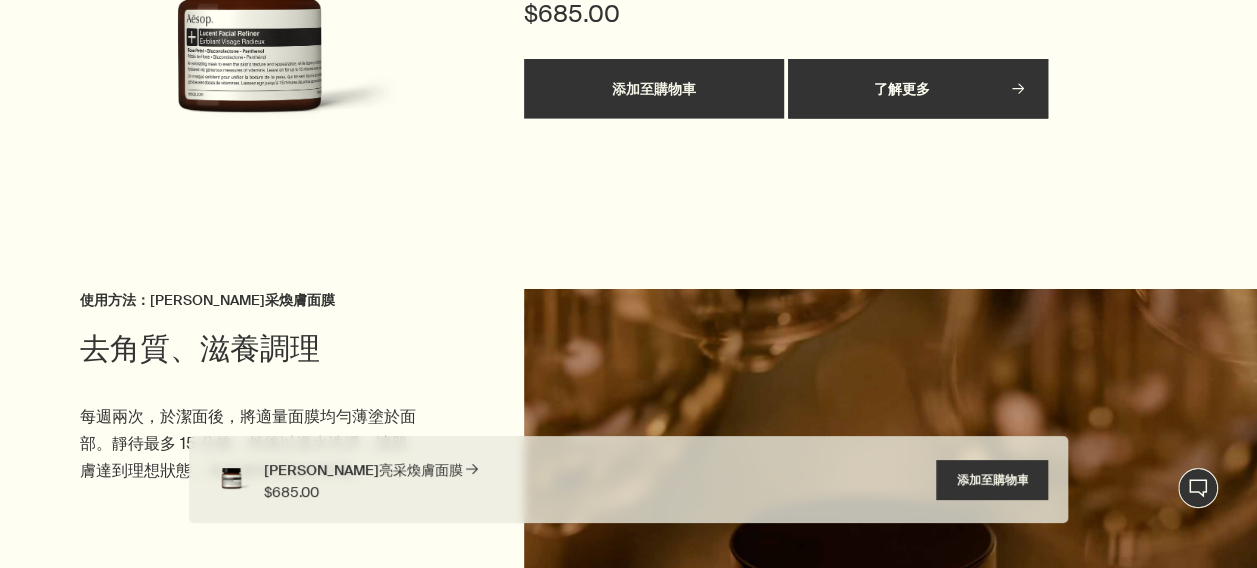 click on "了解更多   rightArrow" at bounding box center [918, 89] 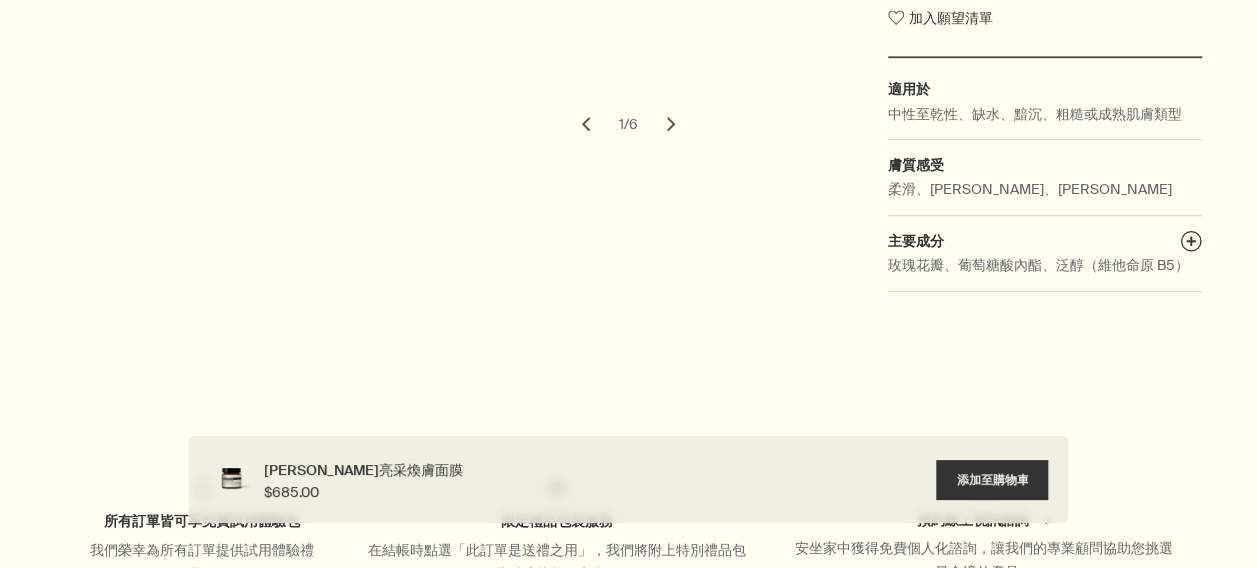 scroll, scrollTop: 0, scrollLeft: 0, axis: both 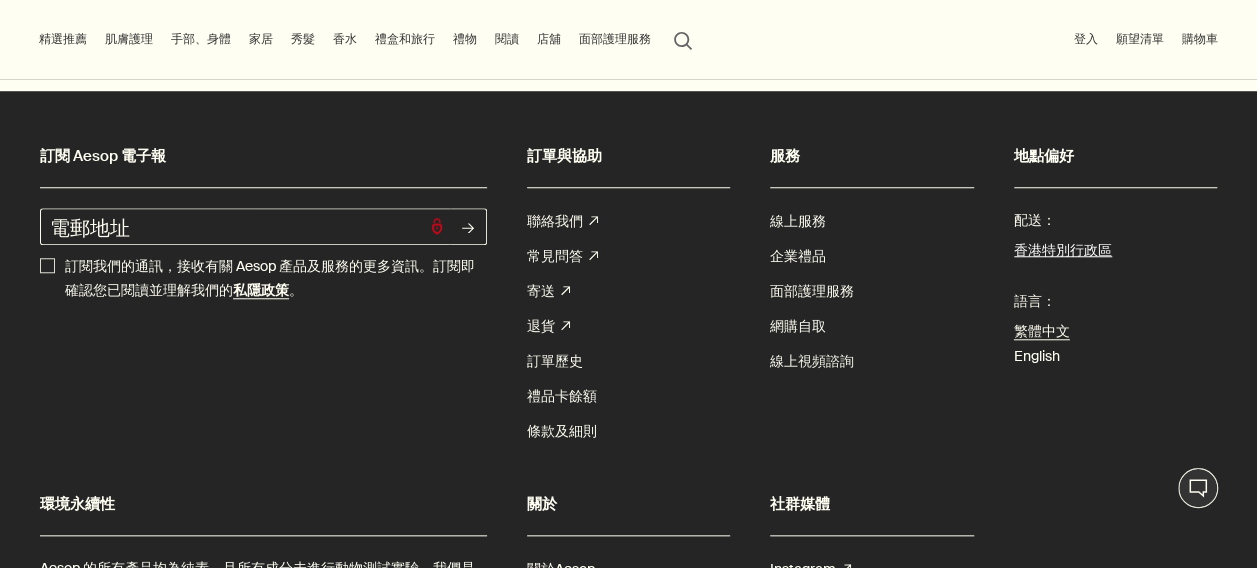 click on "香港特別行政區" at bounding box center (1063, 251) 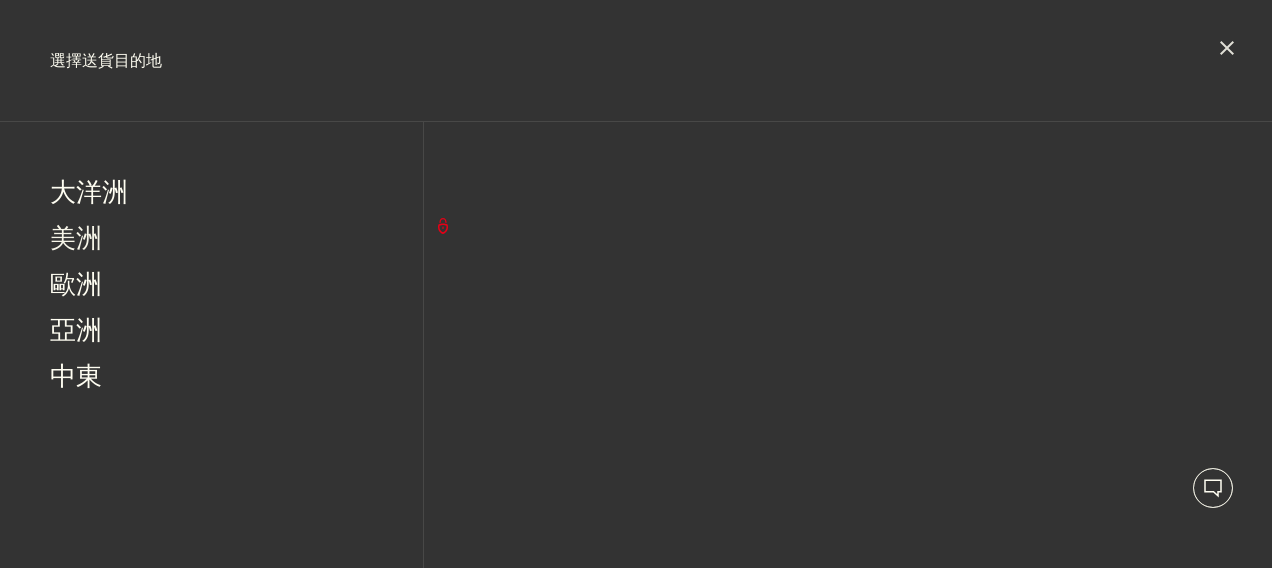 drag, startPoint x: 97, startPoint y: 226, endPoint x: 122, endPoint y: 224, distance: 25.079872 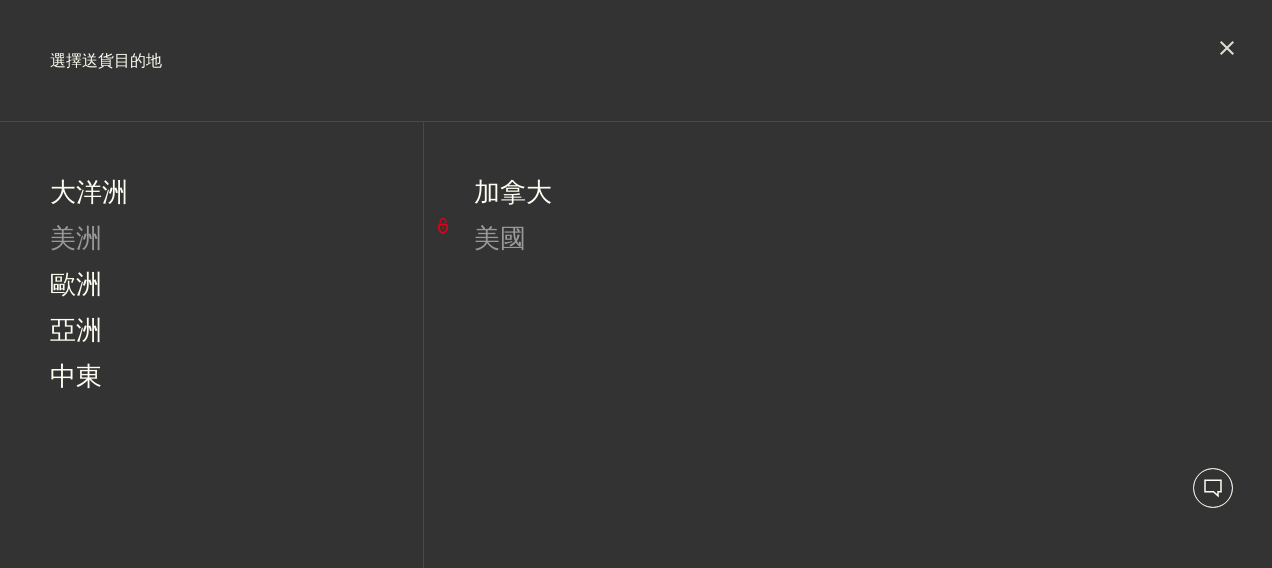 click on "美國" at bounding box center (500, 241) 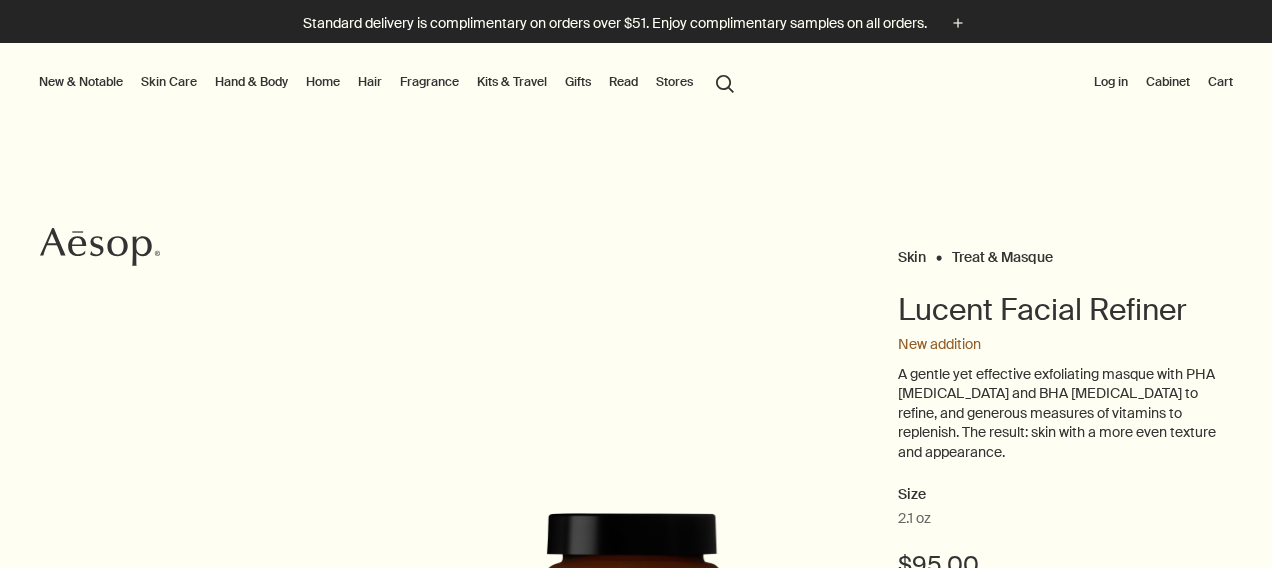 scroll, scrollTop: 0, scrollLeft: 0, axis: both 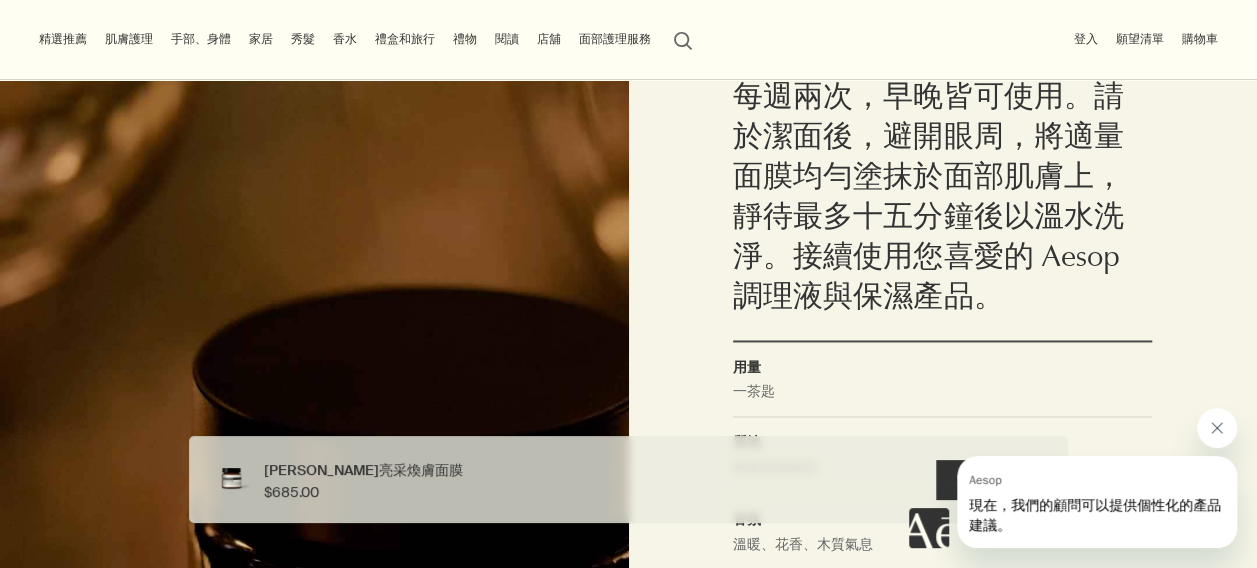 click 